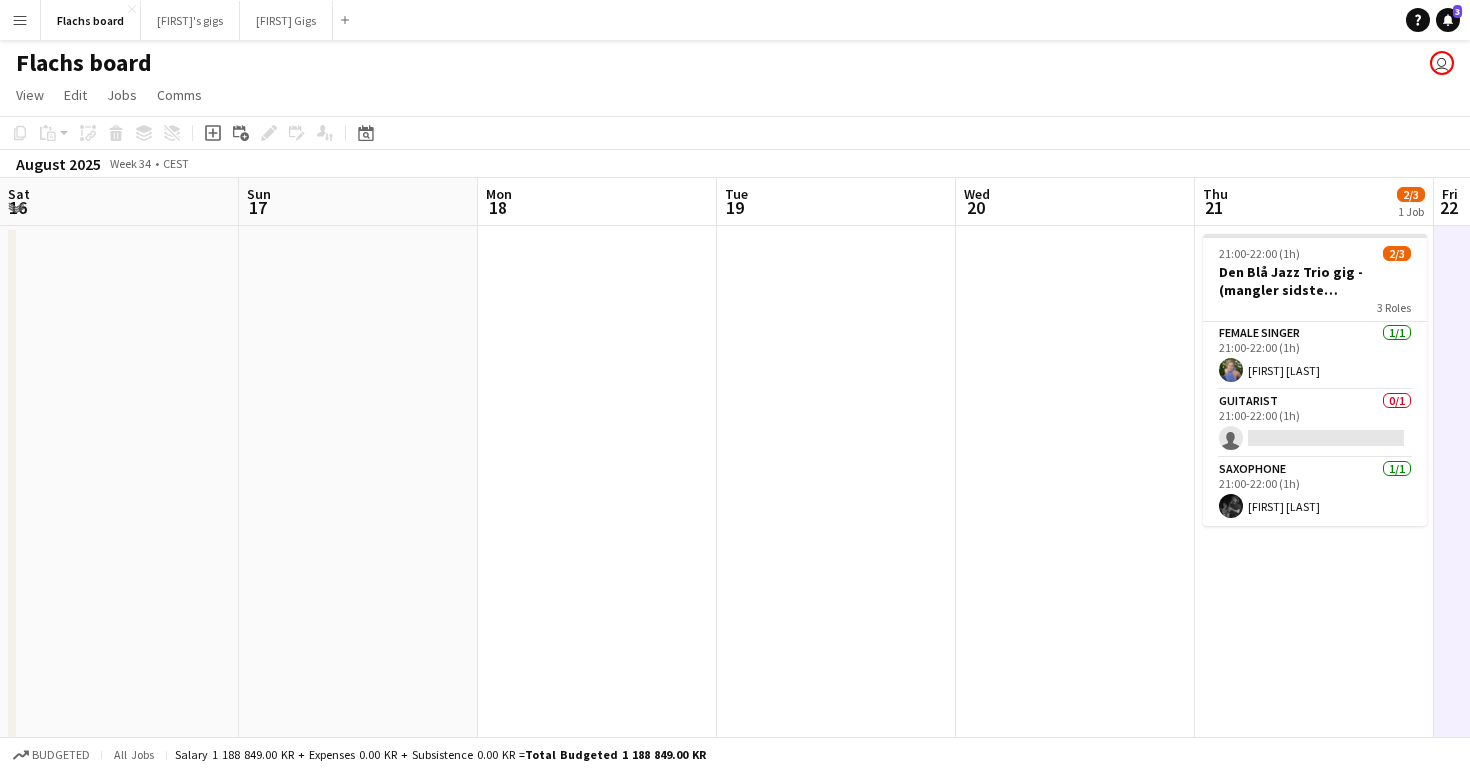 scroll, scrollTop: 0, scrollLeft: 0, axis: both 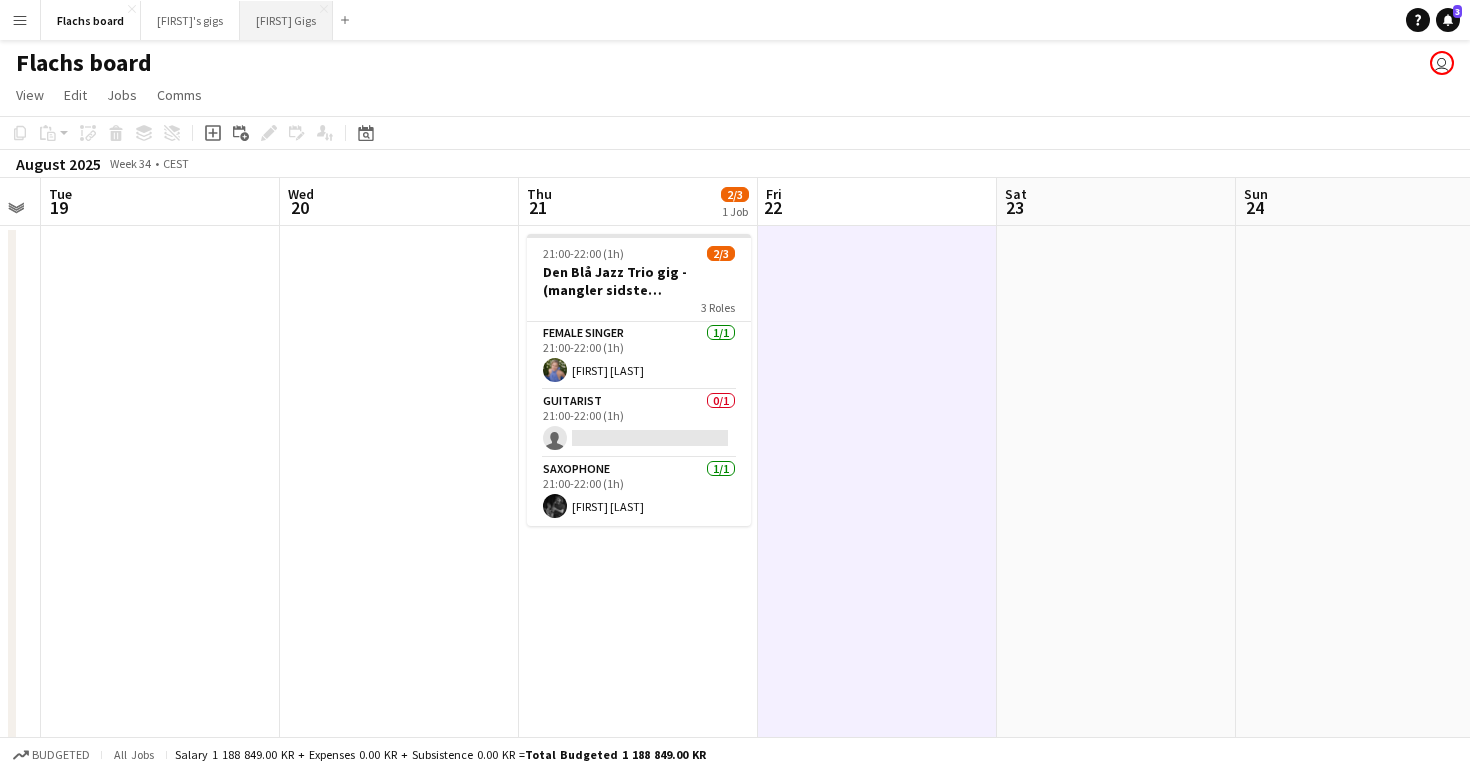 click on "Asger Gigs
Close" at bounding box center (286, 20) 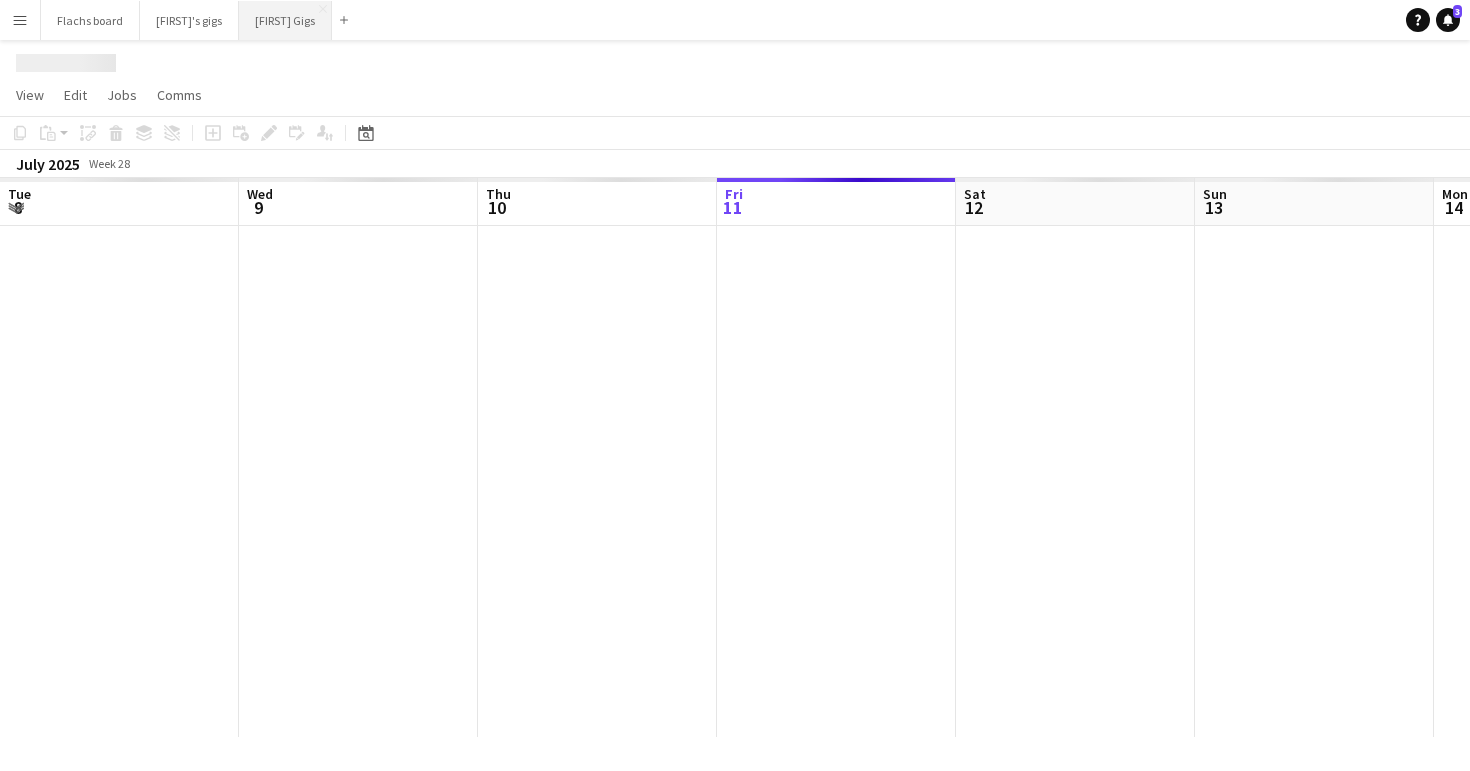scroll, scrollTop: 0, scrollLeft: 478, axis: horizontal 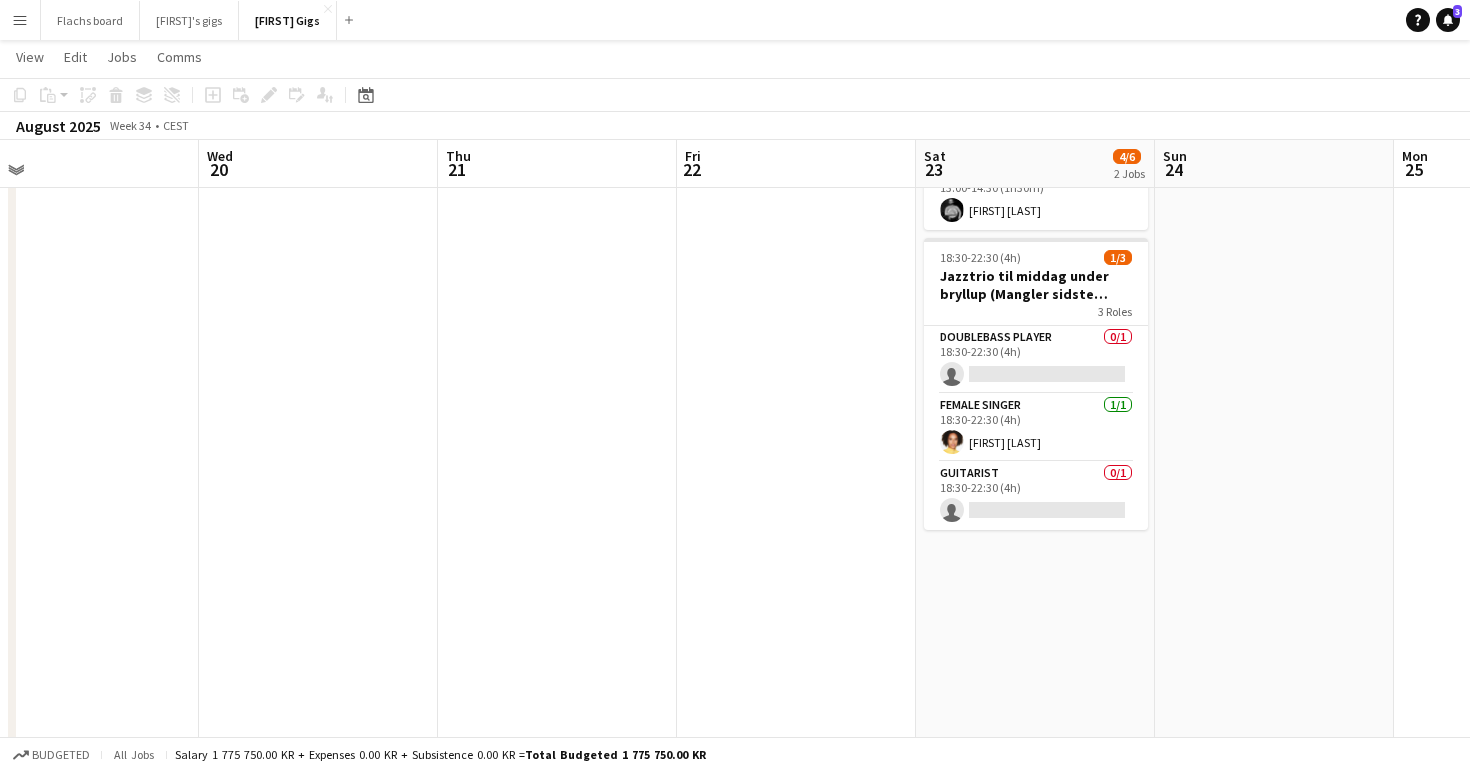 click on "13:00-14:30 (1h30m) 3/3 Trio gig - Bryllupsreception 3 Roles Female Singer 1/1 13:00-14:30 (1h30m)
[FIRST] [LAST] Guitarist 1/1 13:00-14:30 (1h30m)
[FIRST] [LAST] Percussion 1/1 13:00-14:30 (1h30m)
[FIRST] [LAST] 18:30-22:30 (4h) 1/3 Jazztrio til middag under bryllup (Mangler sidste bekræftelse) 3 Roles Doublebass Player 0/1 18:30-22:30 (4h)
single-neutral-actions
Female Singer 1/1 18:30-22:30 (4h)
[FIRST] [LAST] Guitarist 0/1 18:30-22:30 (4h)
single-neutral-actions" at bounding box center (1035, 758) 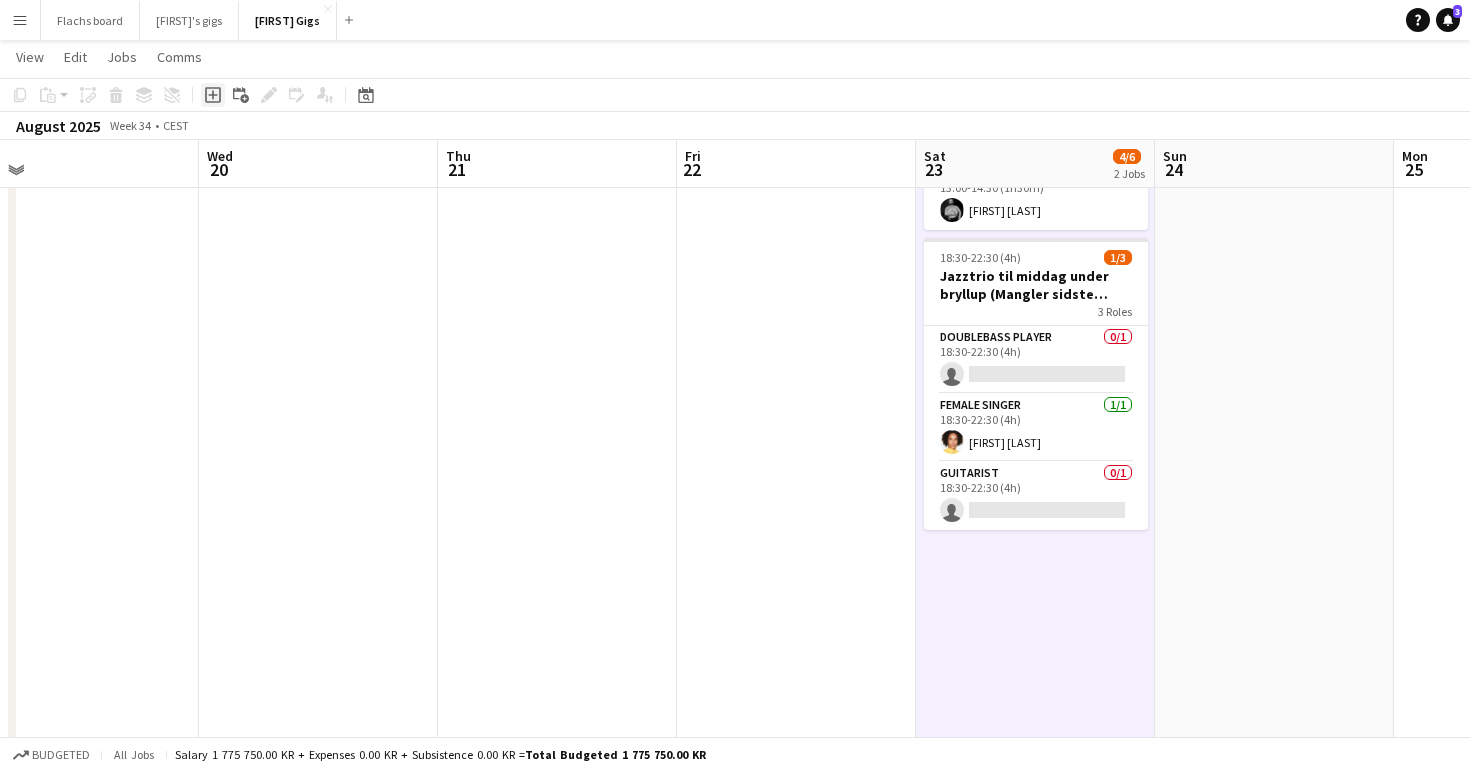 click on "Add job" 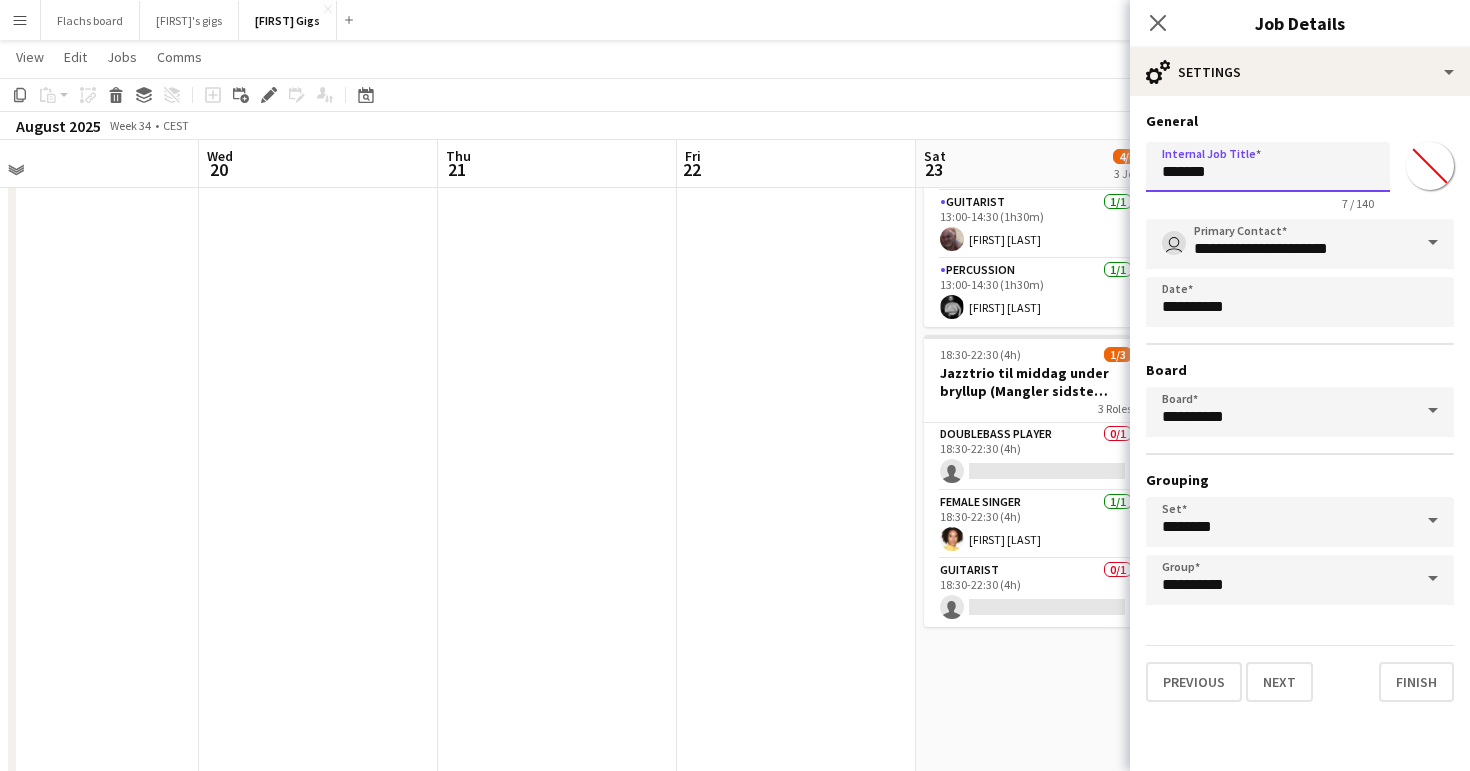 click on "*******" at bounding box center (1268, 167) 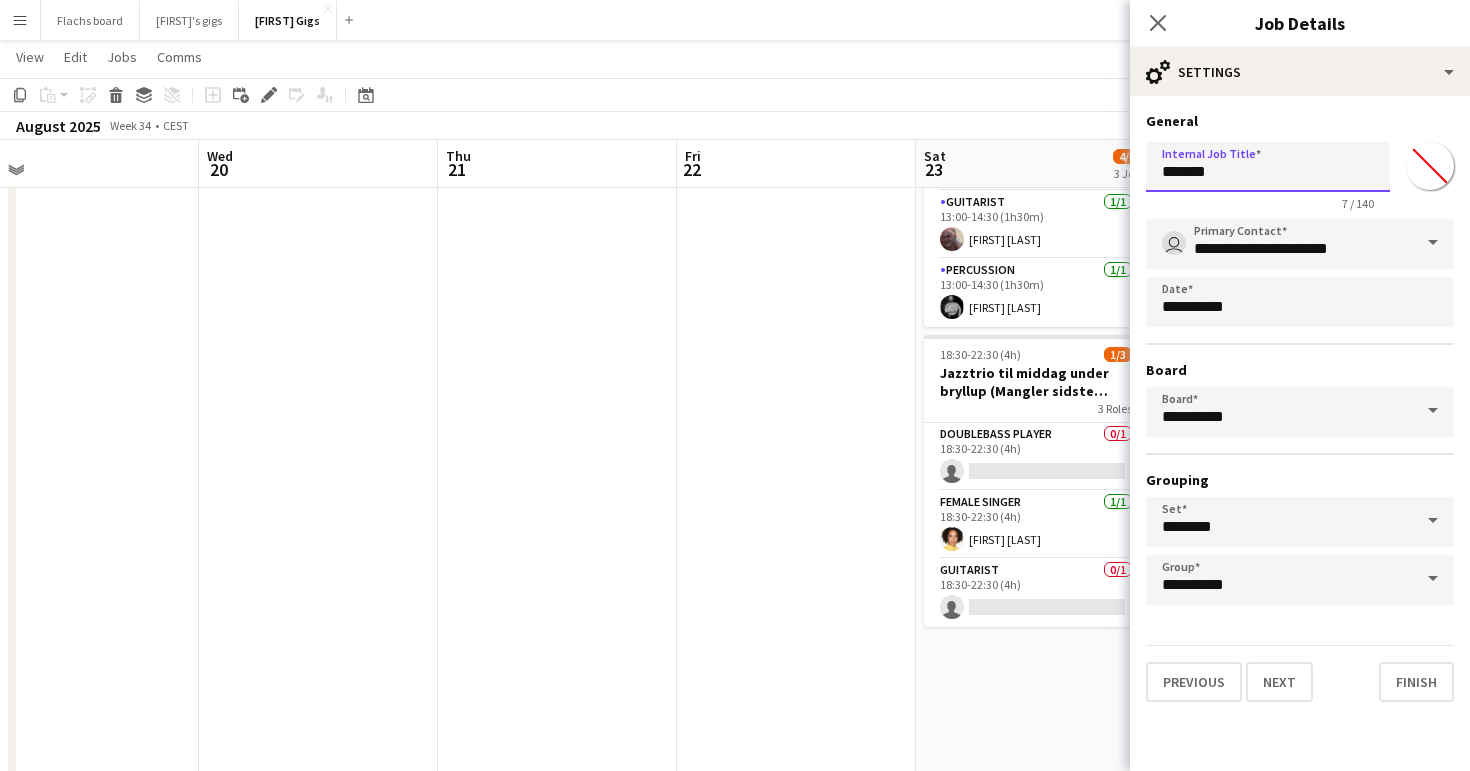 click on "*******" at bounding box center (1268, 167) 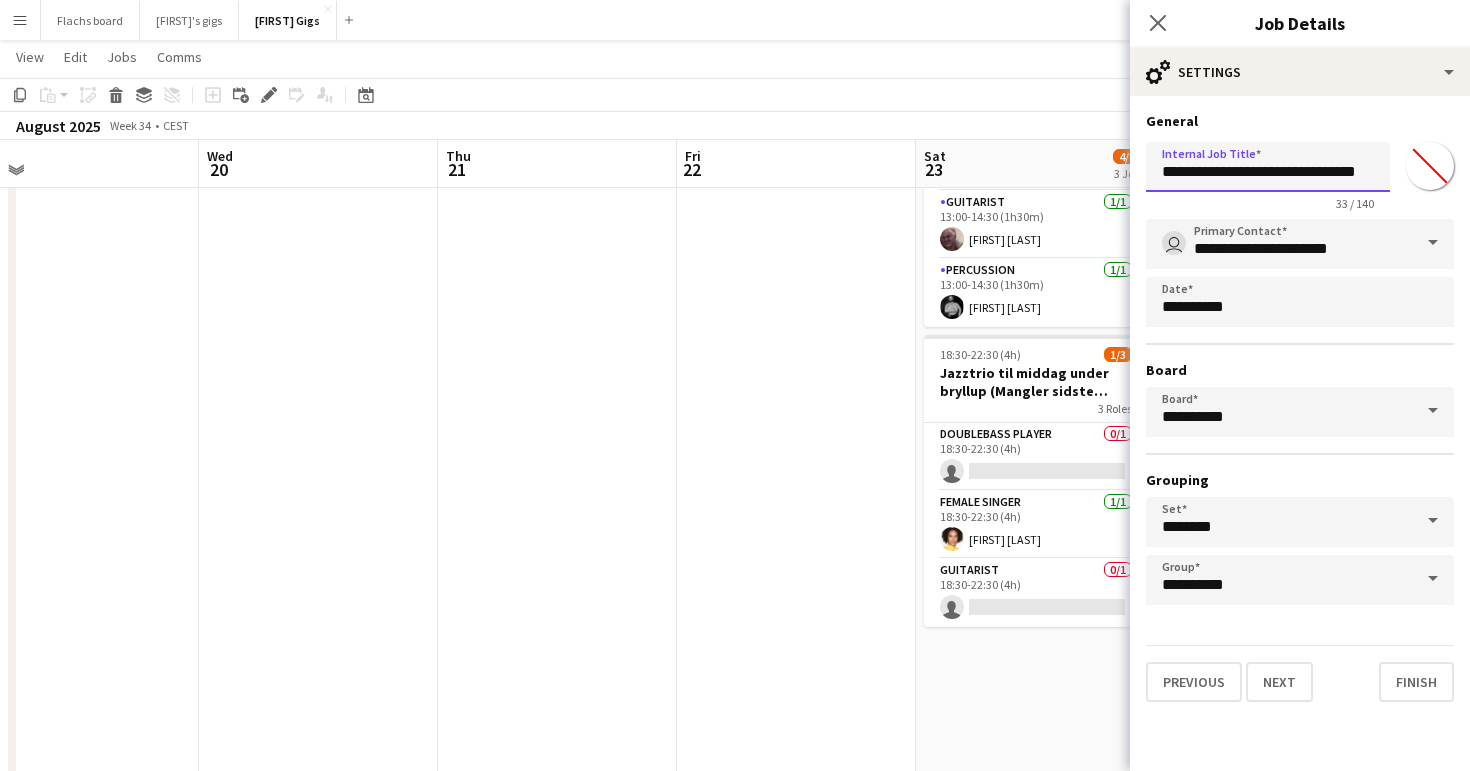 scroll, scrollTop: 0, scrollLeft: 0, axis: both 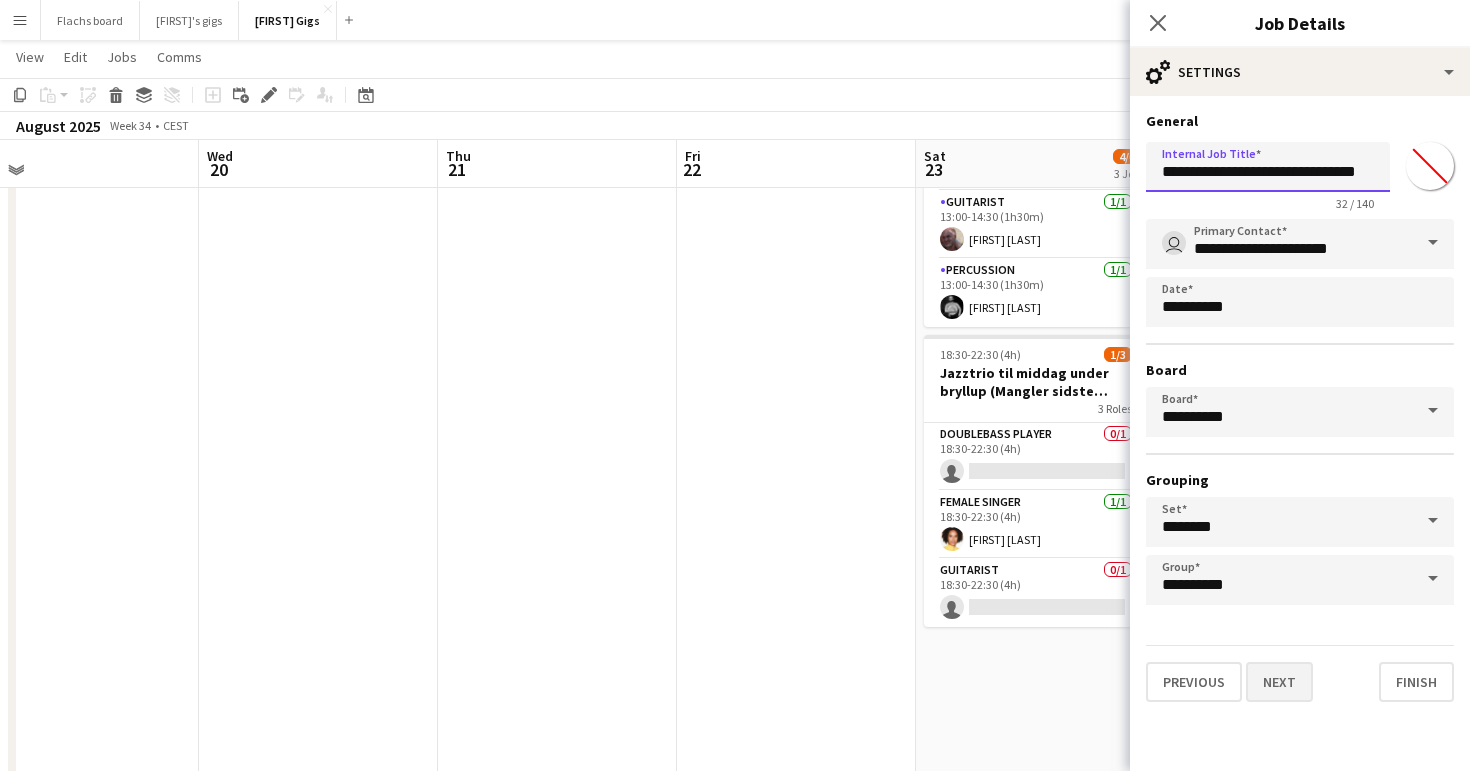 type on "**********" 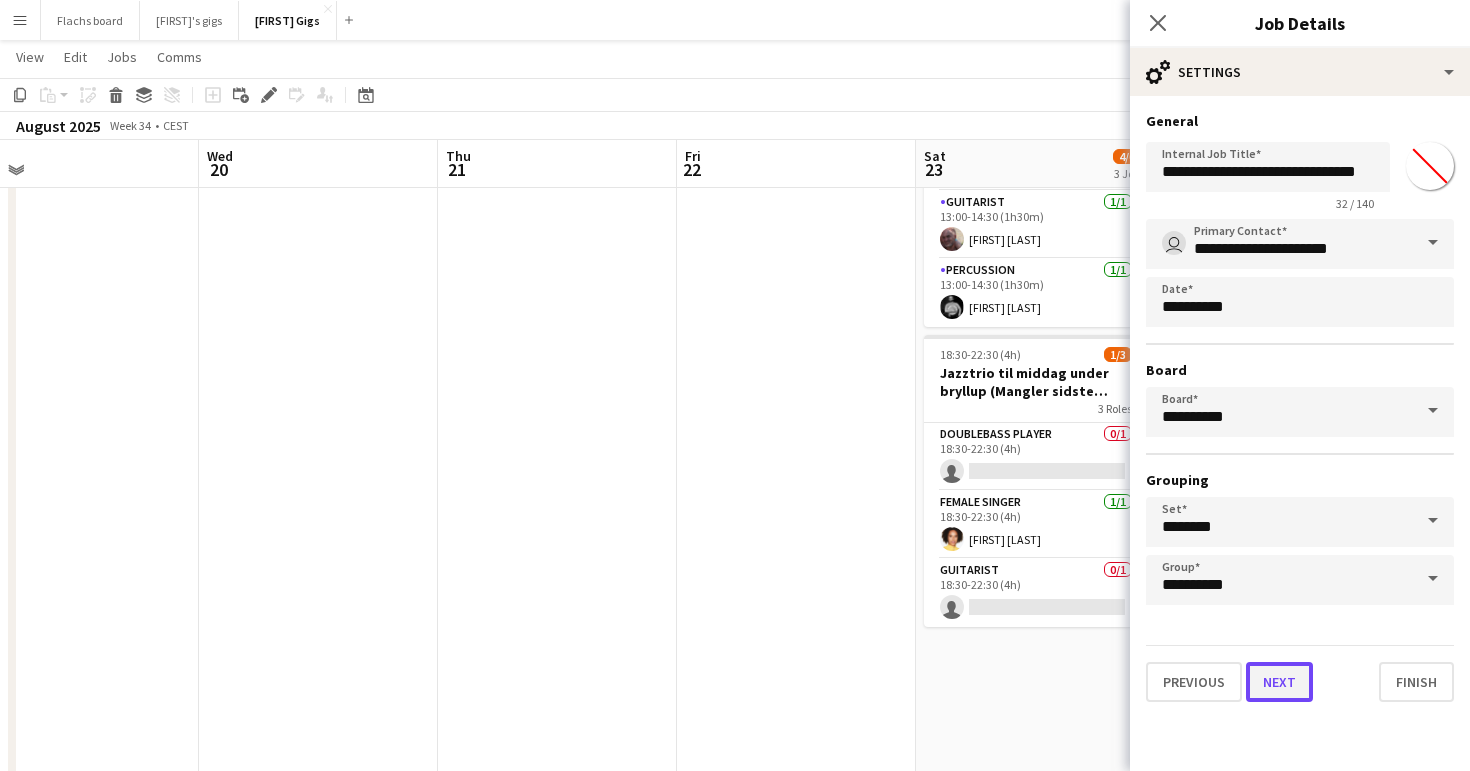 click on "Next" at bounding box center (1279, 682) 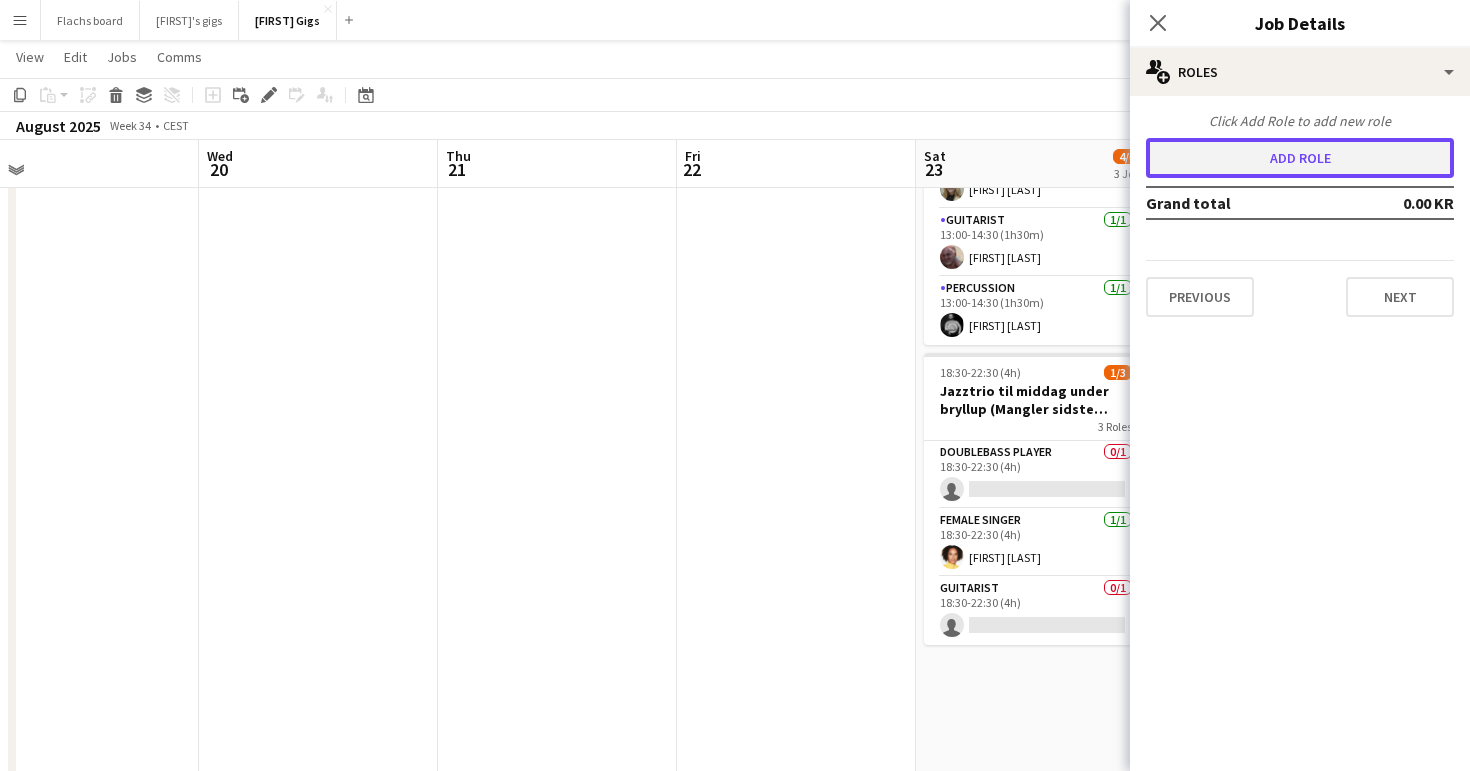 click on "Add role" at bounding box center (1300, 158) 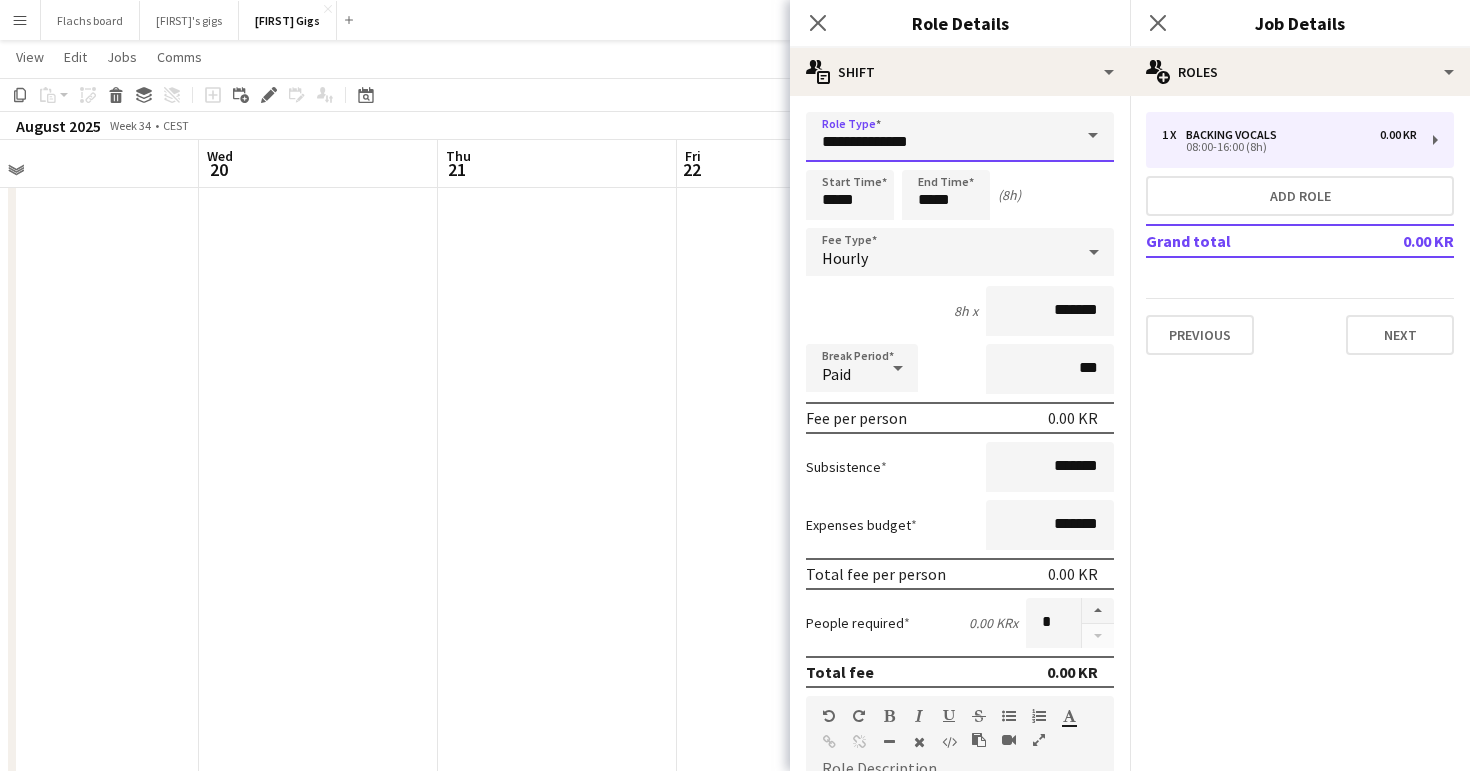click on "**********" at bounding box center (960, 137) 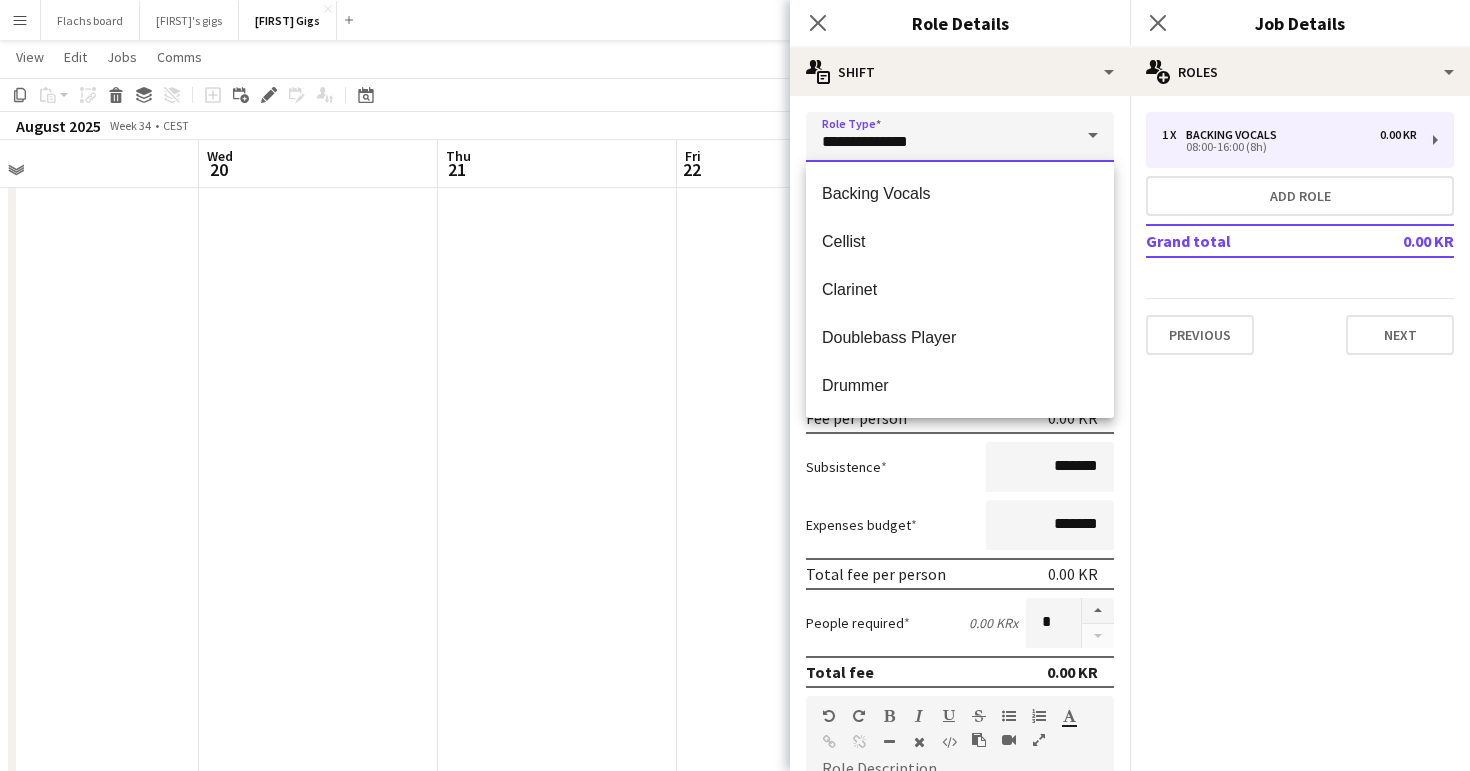click on "**********" at bounding box center (960, 137) 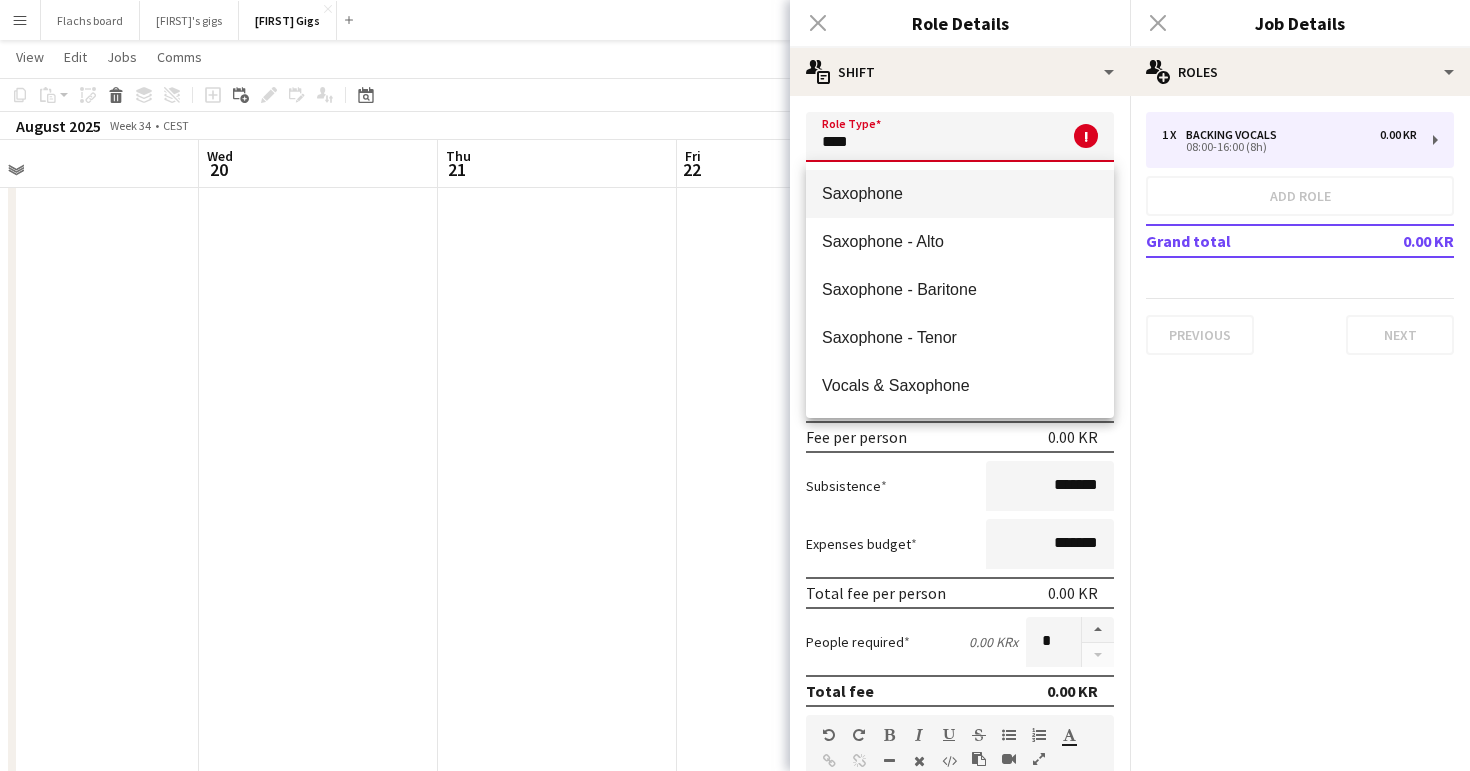 click on "Saxophone" at bounding box center (960, 193) 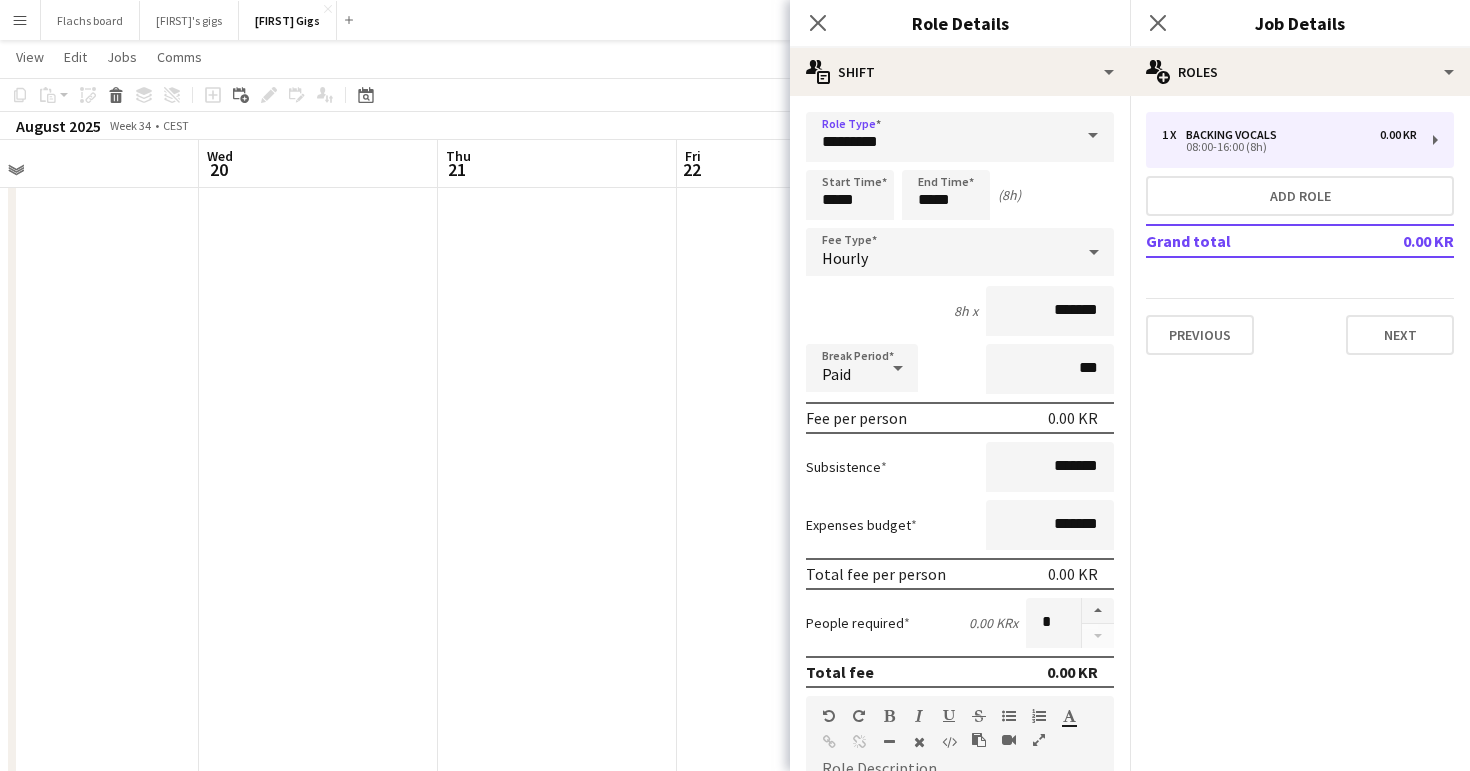 click on "Hourly" at bounding box center (940, 252) 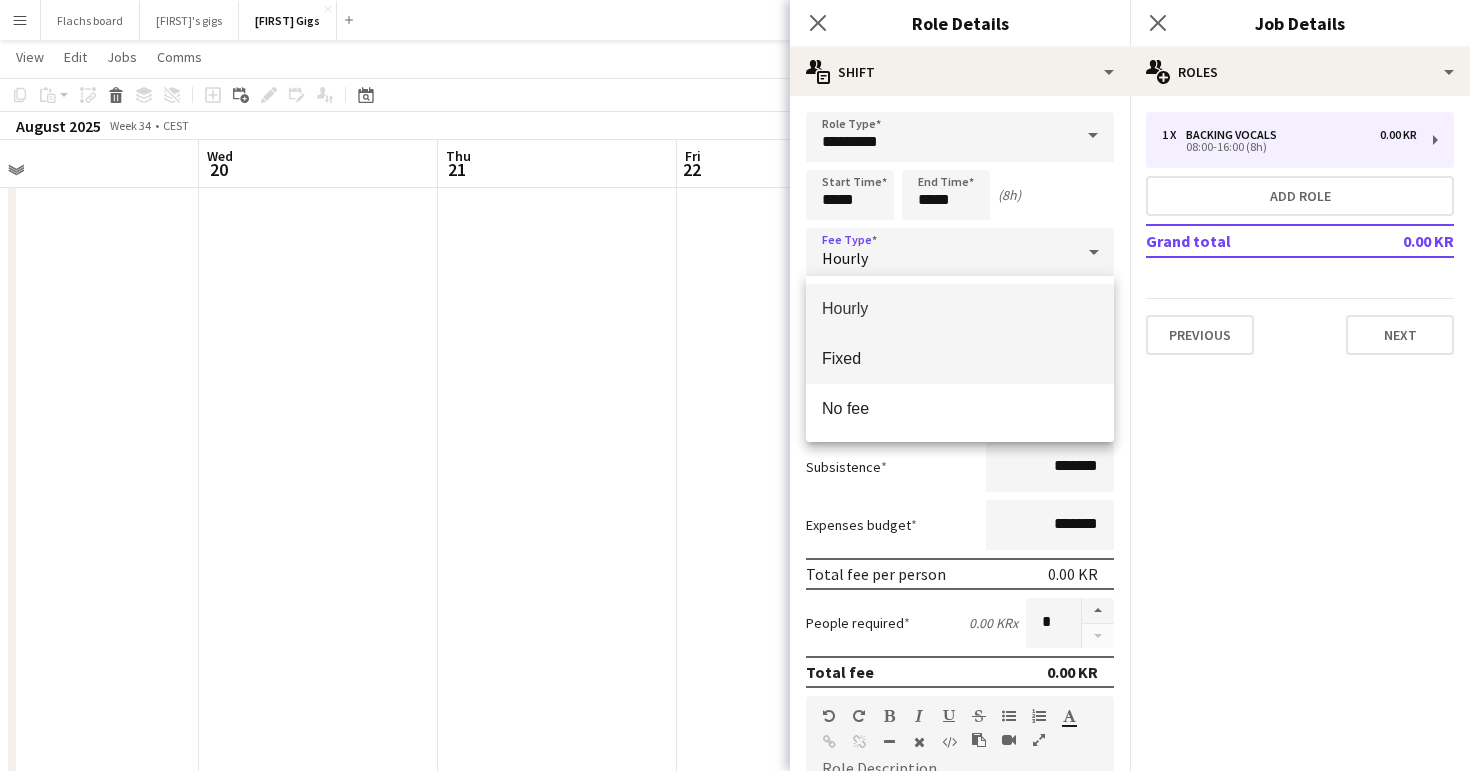 click on "Fixed" at bounding box center (960, 358) 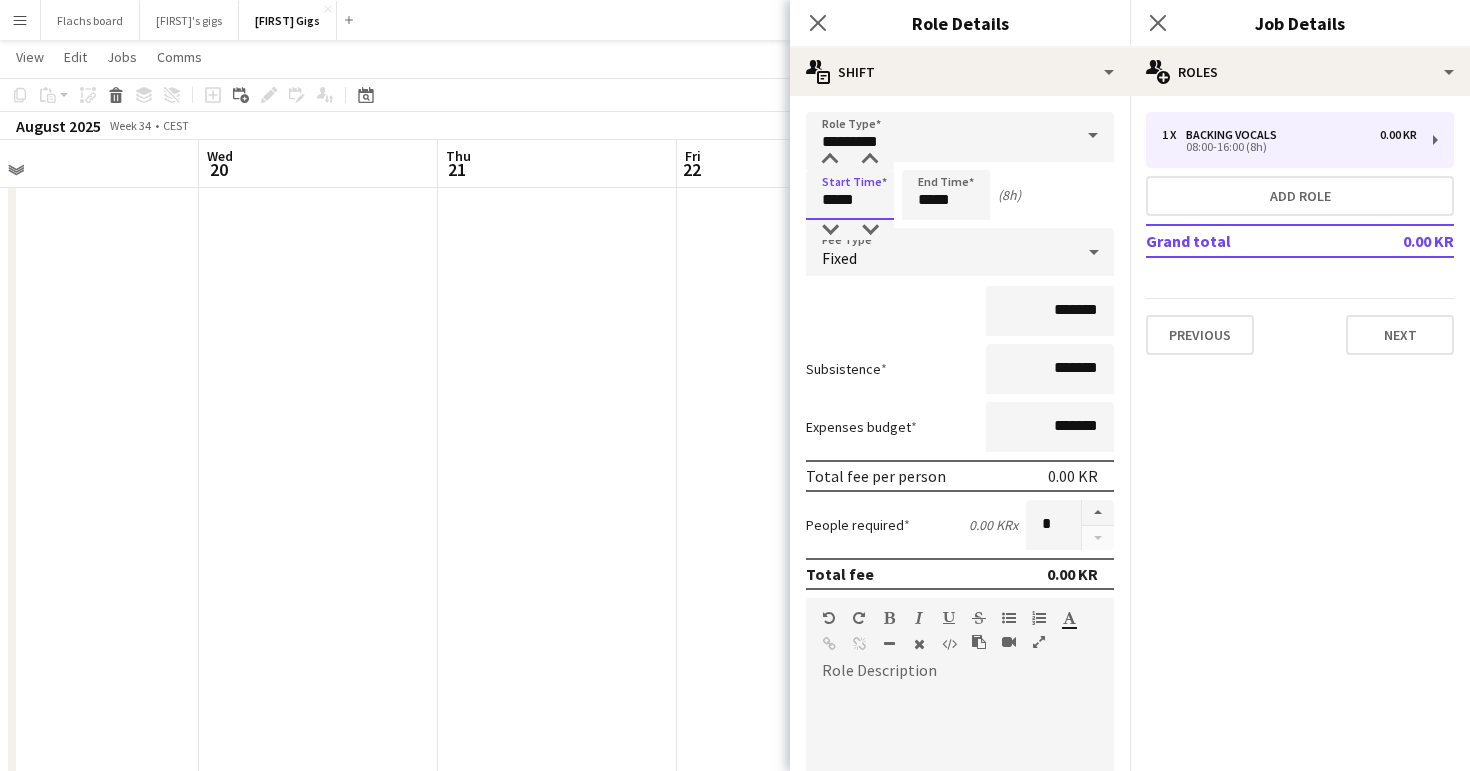click on "*****" at bounding box center [850, 195] 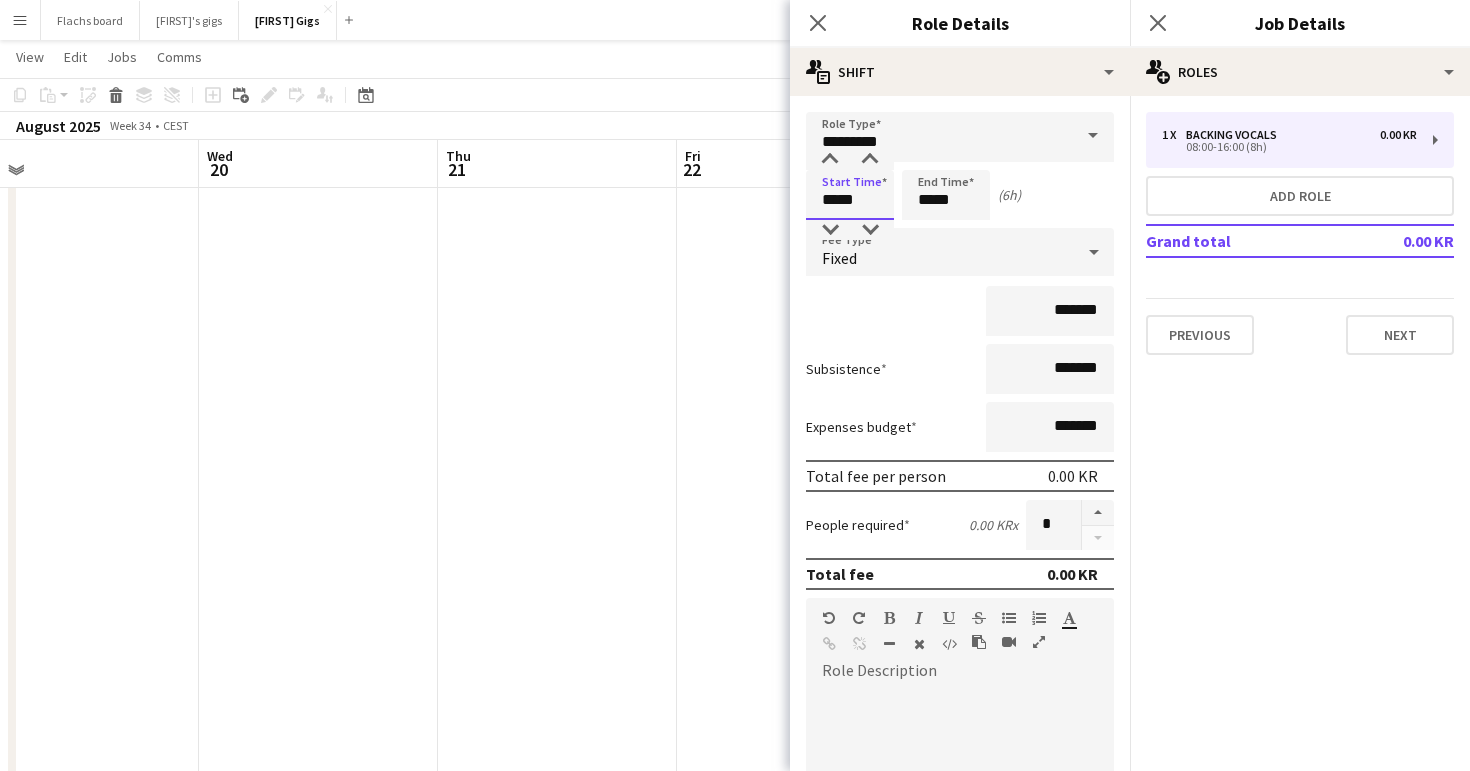 type on "*****" 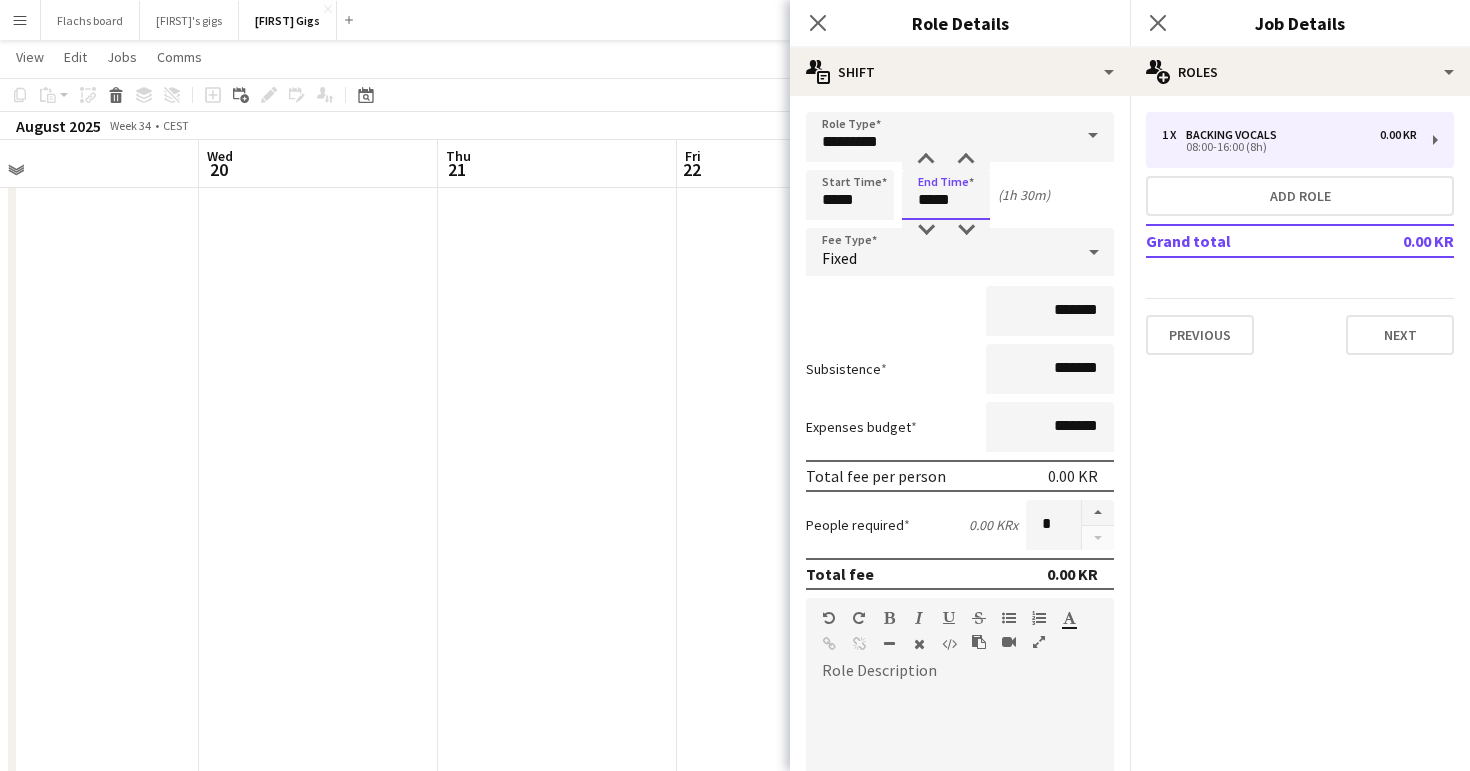 type on "*****" 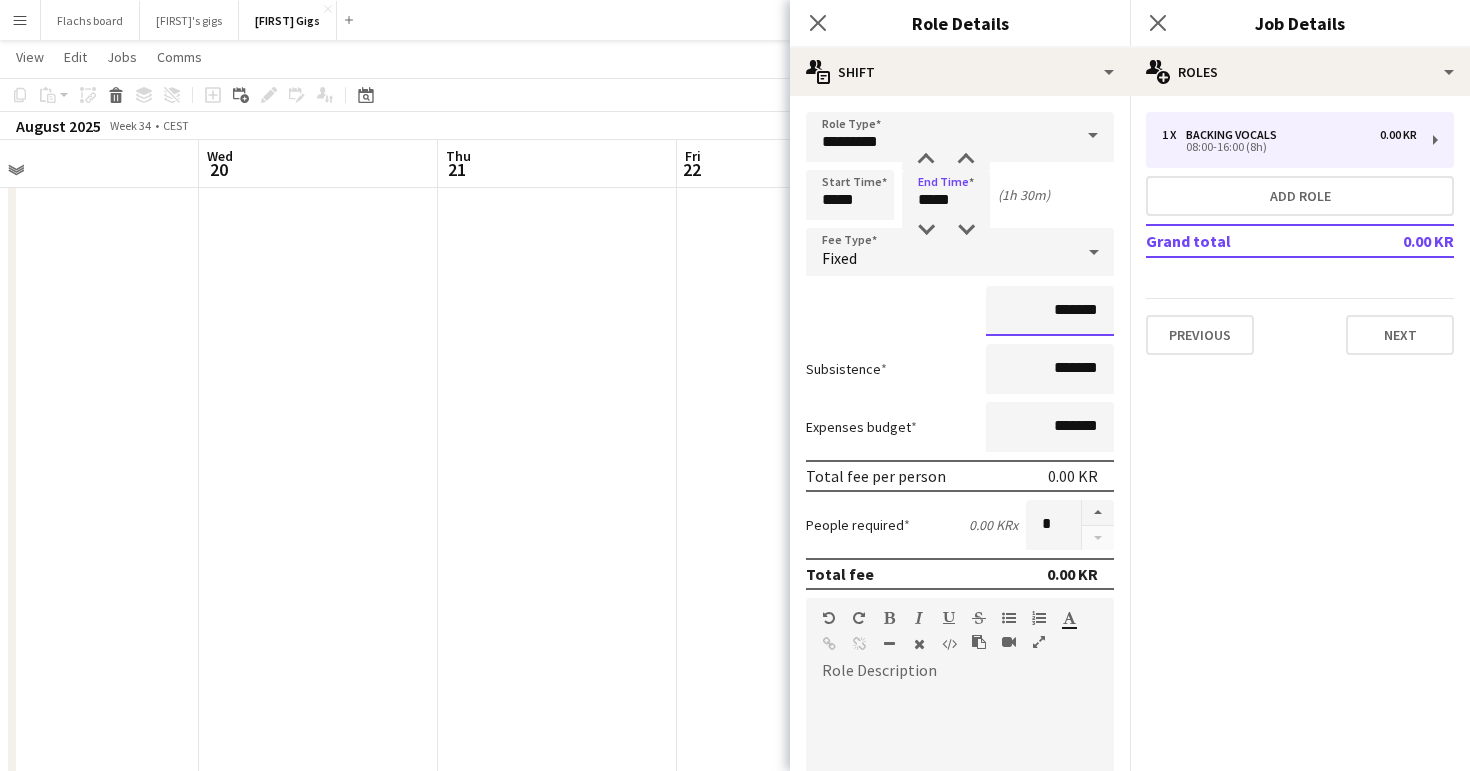 click on "*******" at bounding box center [1050, 311] 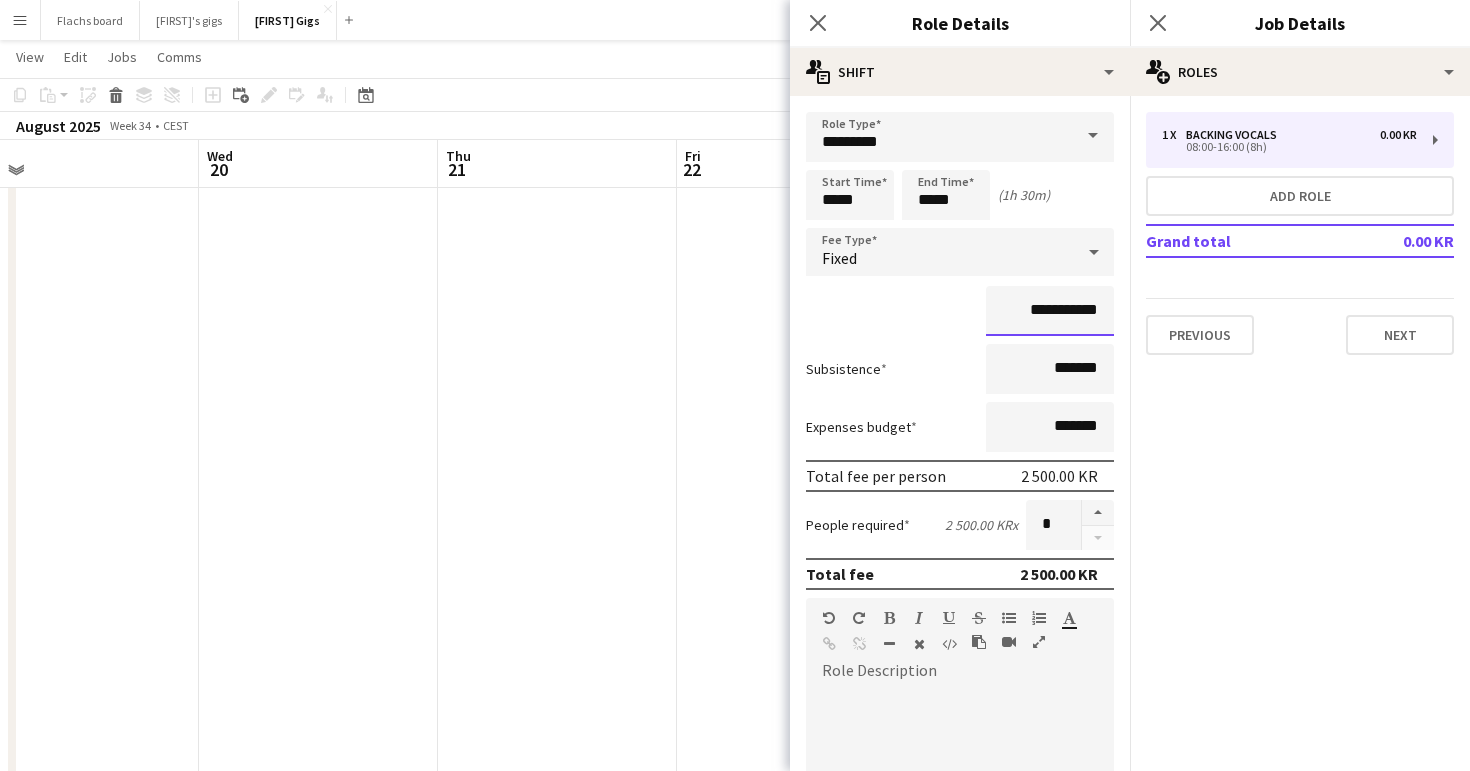 type on "**********" 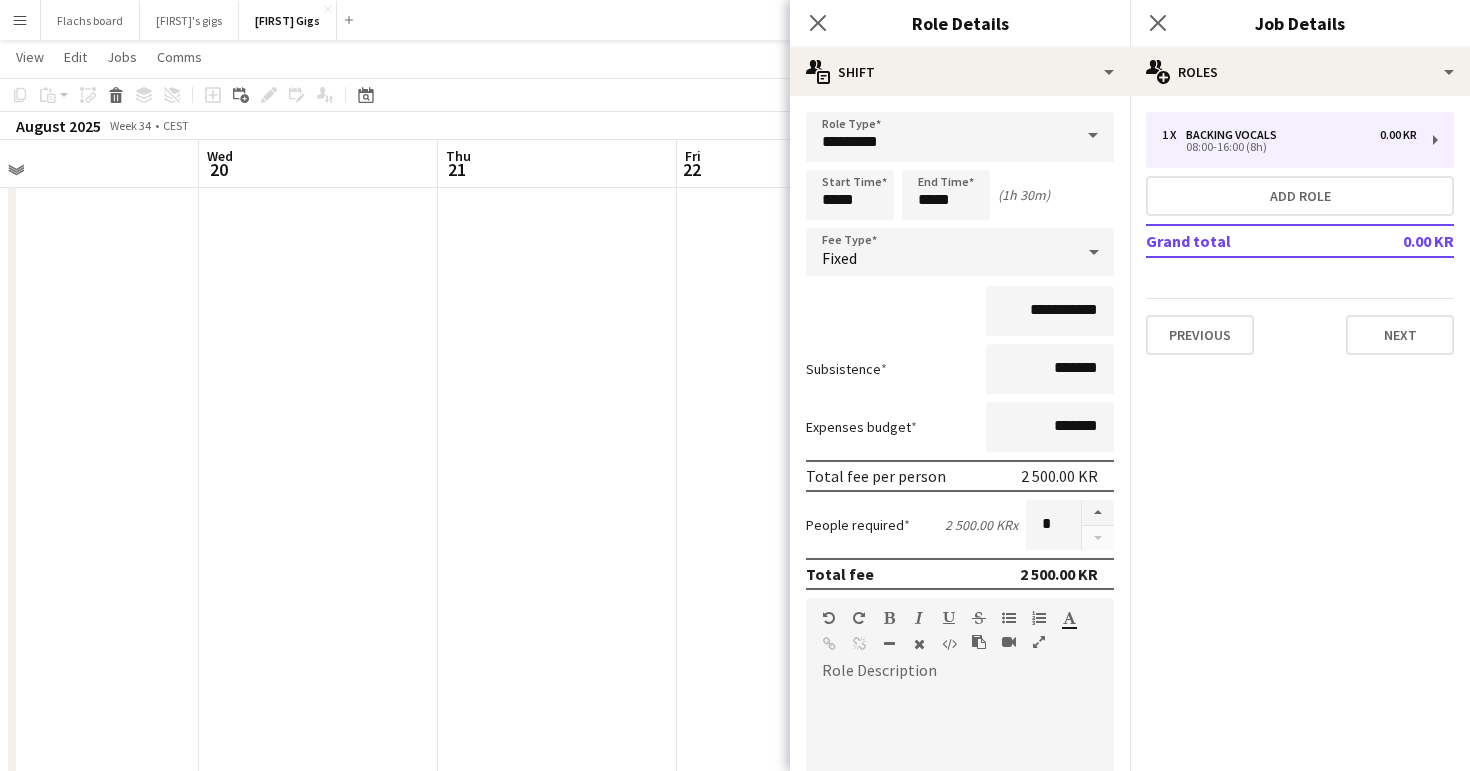 click on "Subsistence  *******" at bounding box center (960, 369) 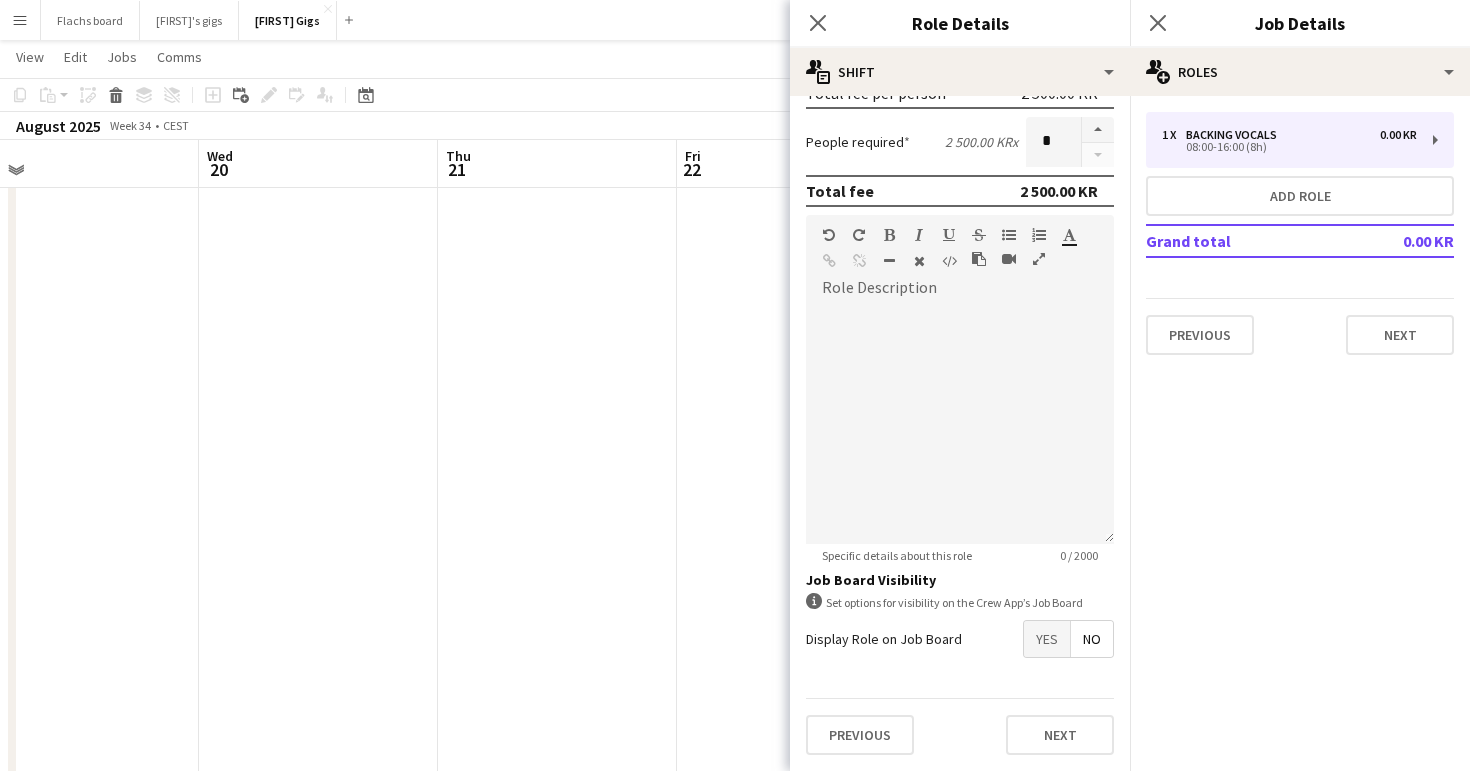 click on "Yes" at bounding box center (1047, 639) 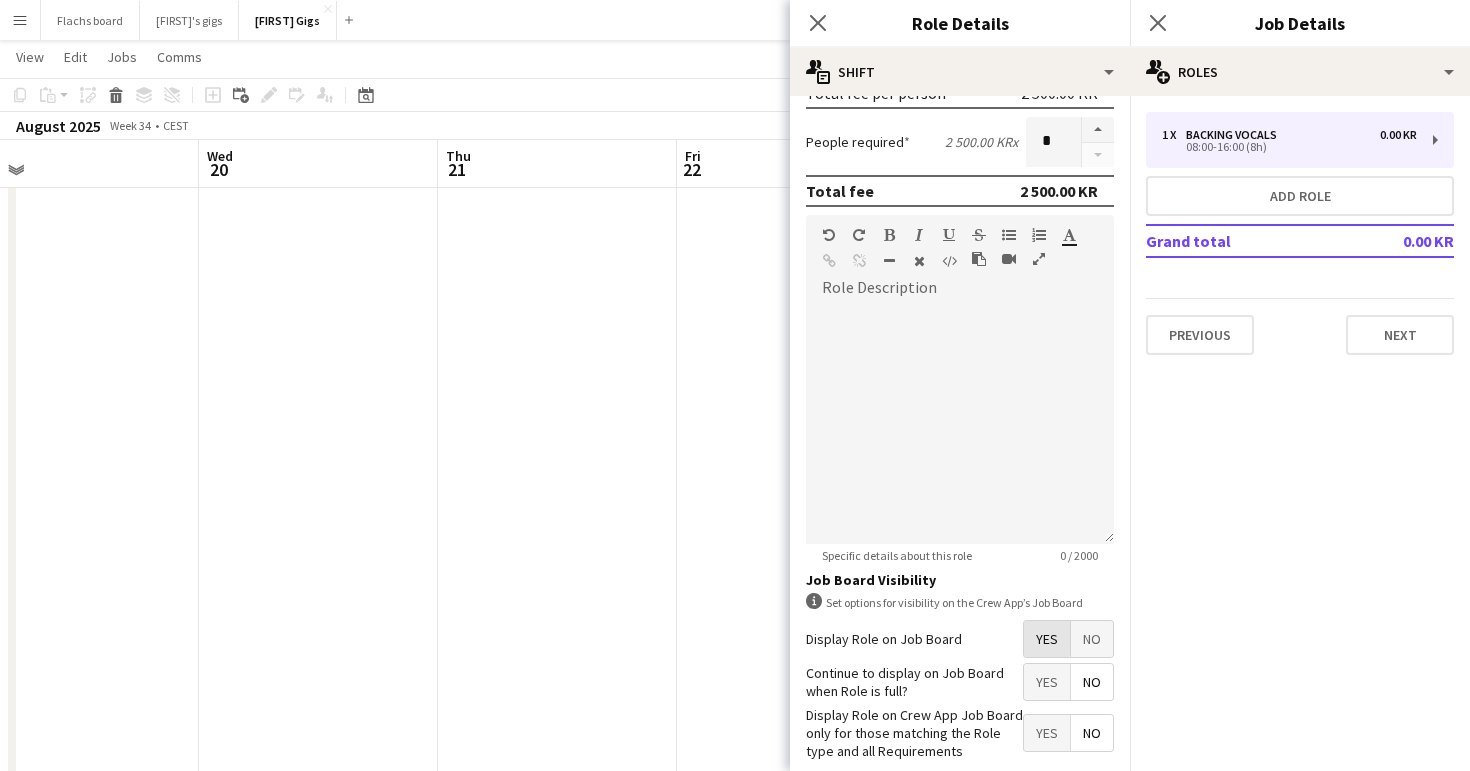 scroll, scrollTop: 485, scrollLeft: 0, axis: vertical 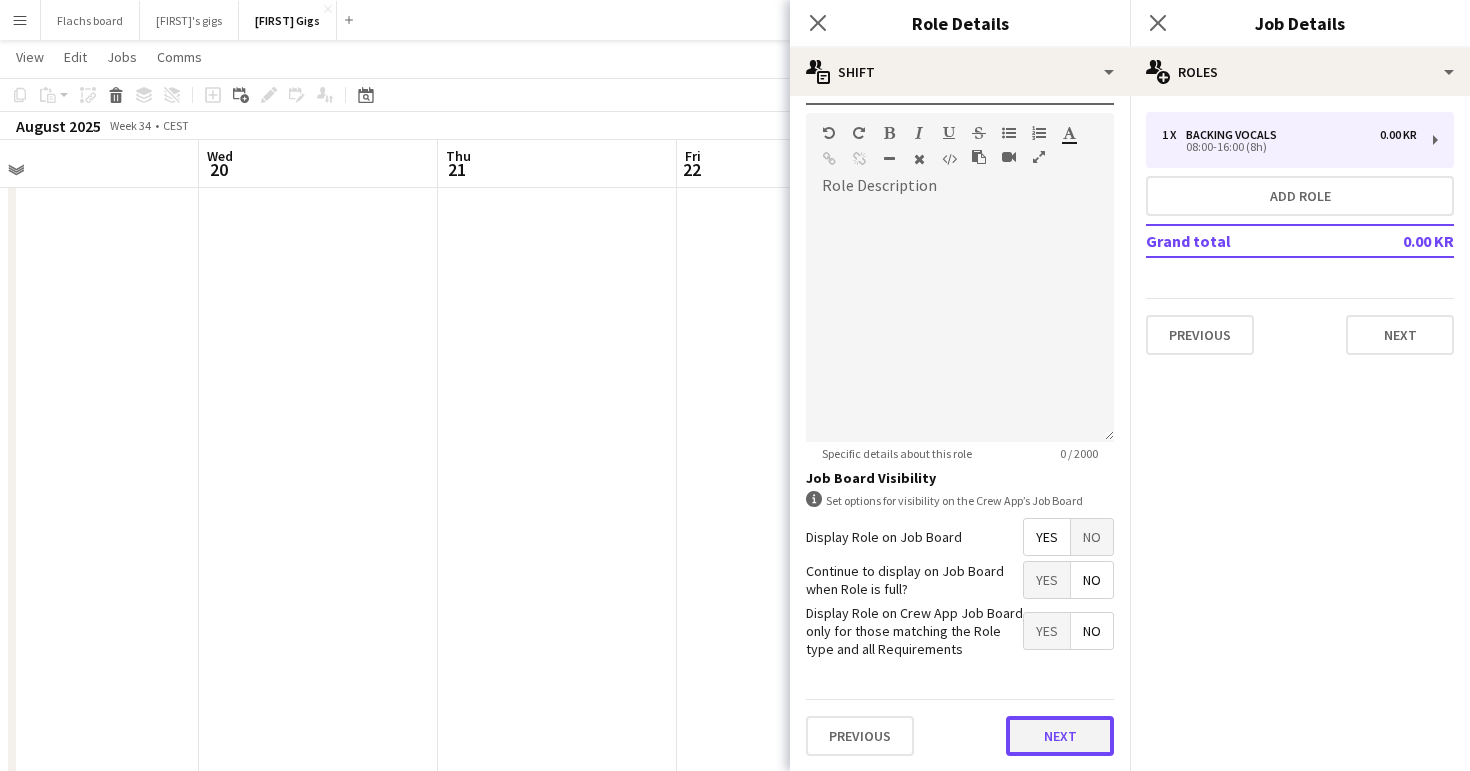 click on "Next" at bounding box center [1060, 736] 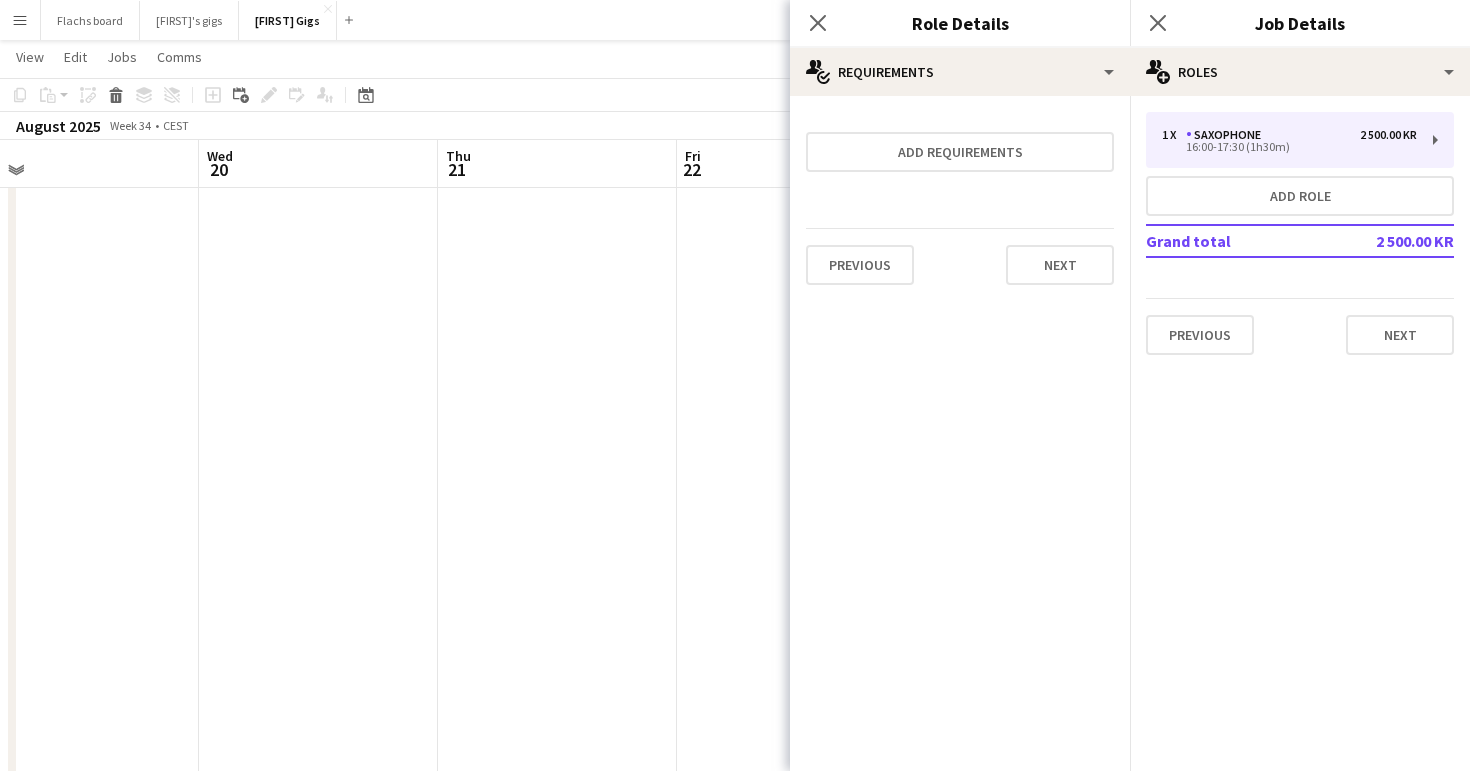 scroll, scrollTop: 0, scrollLeft: 0, axis: both 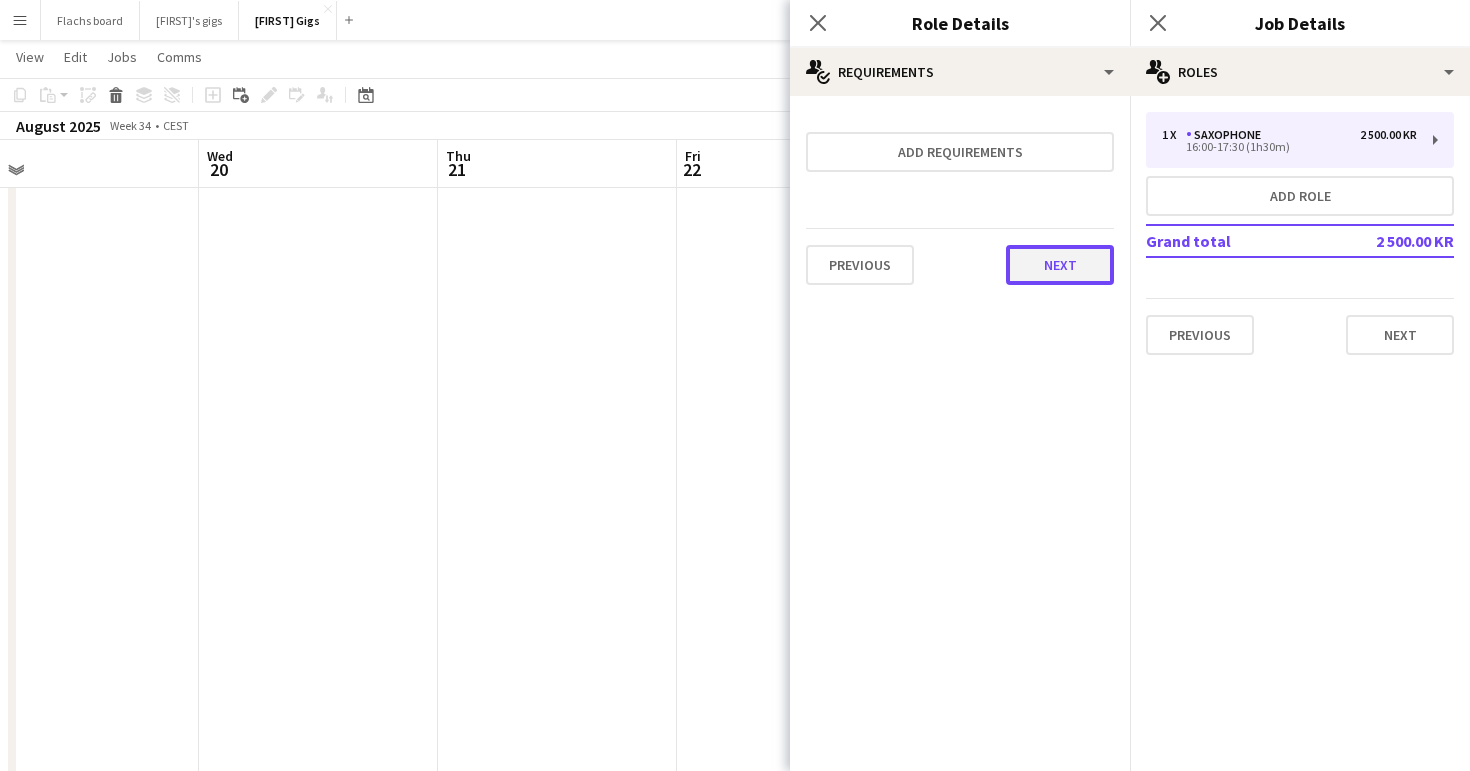 click on "Next" at bounding box center (1060, 265) 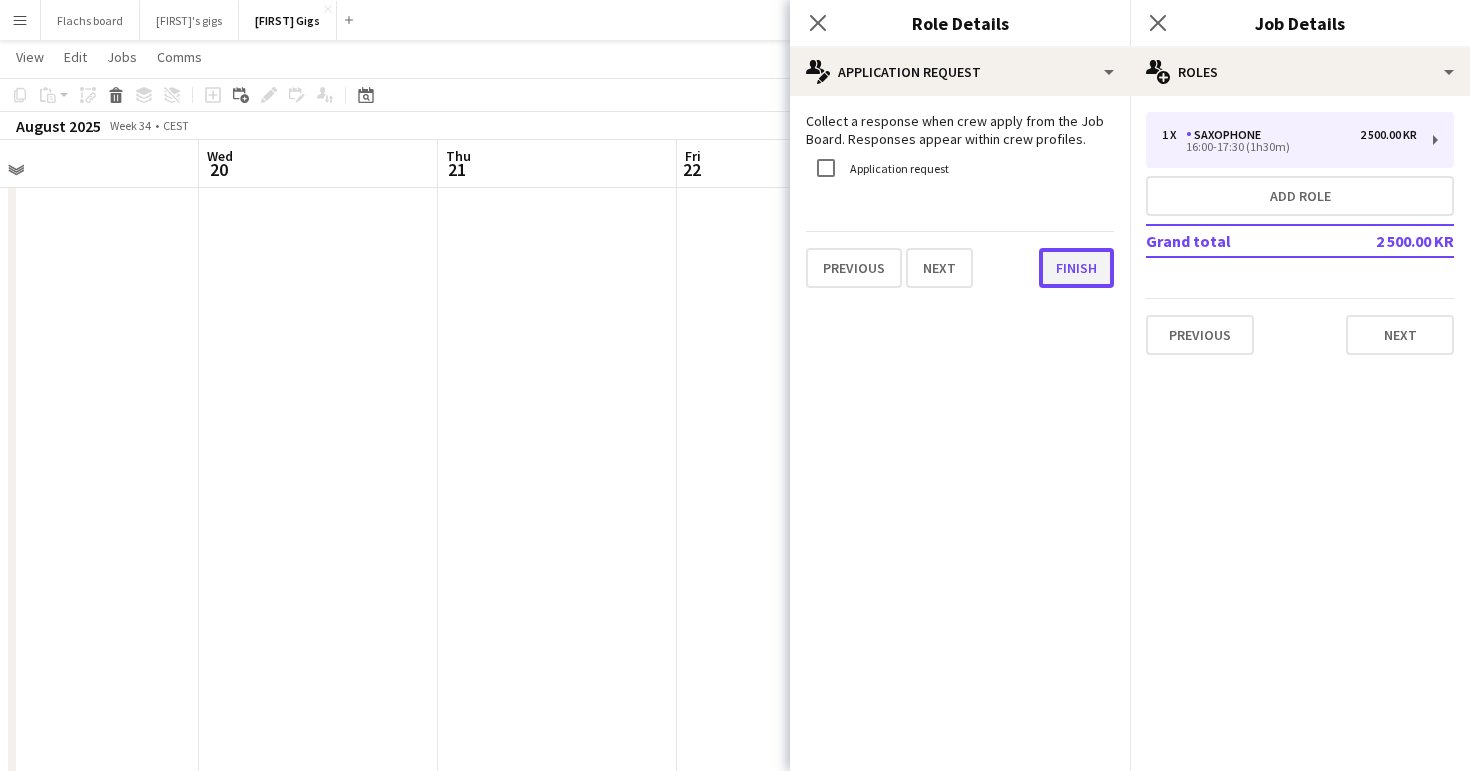 click on "Finish" at bounding box center (1076, 268) 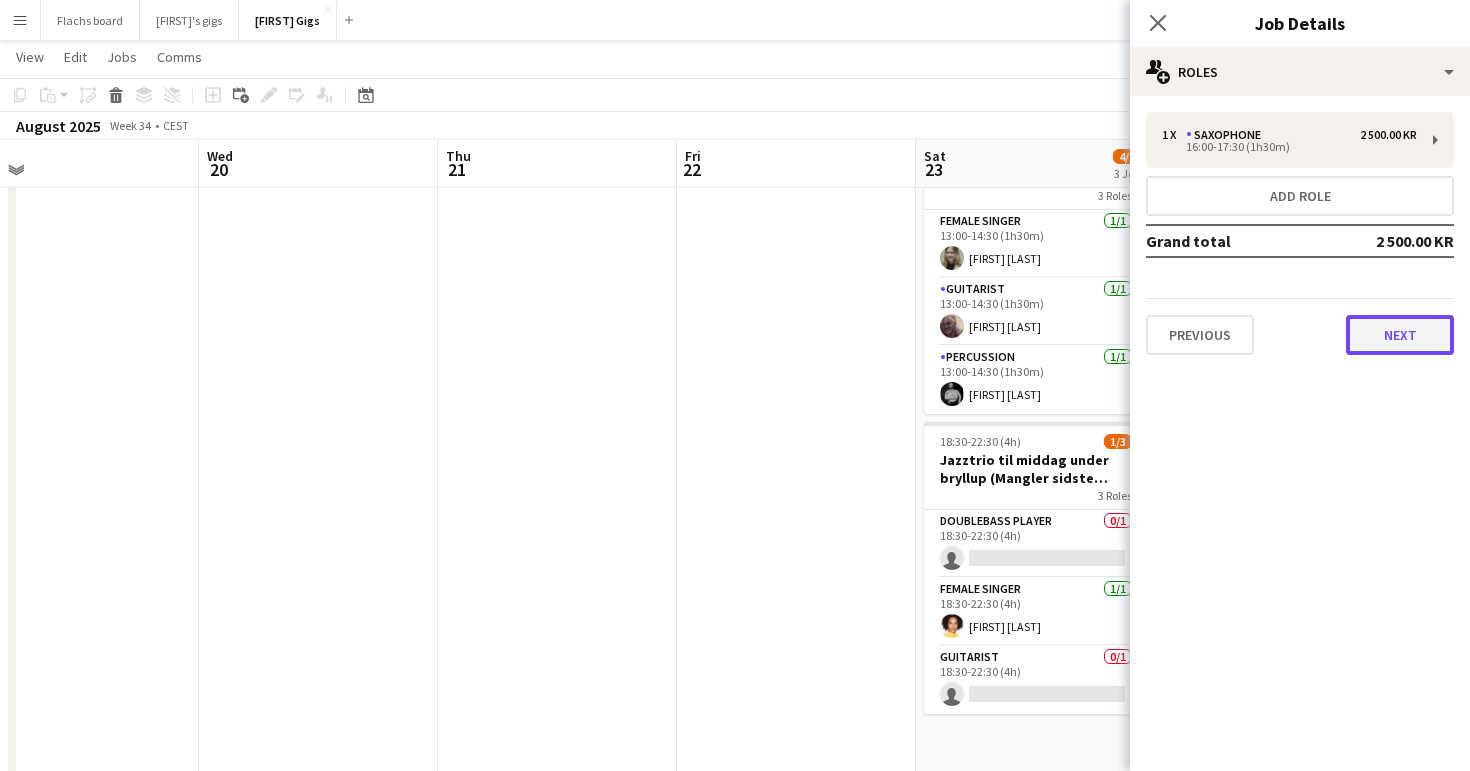 click on "Next" at bounding box center (1400, 335) 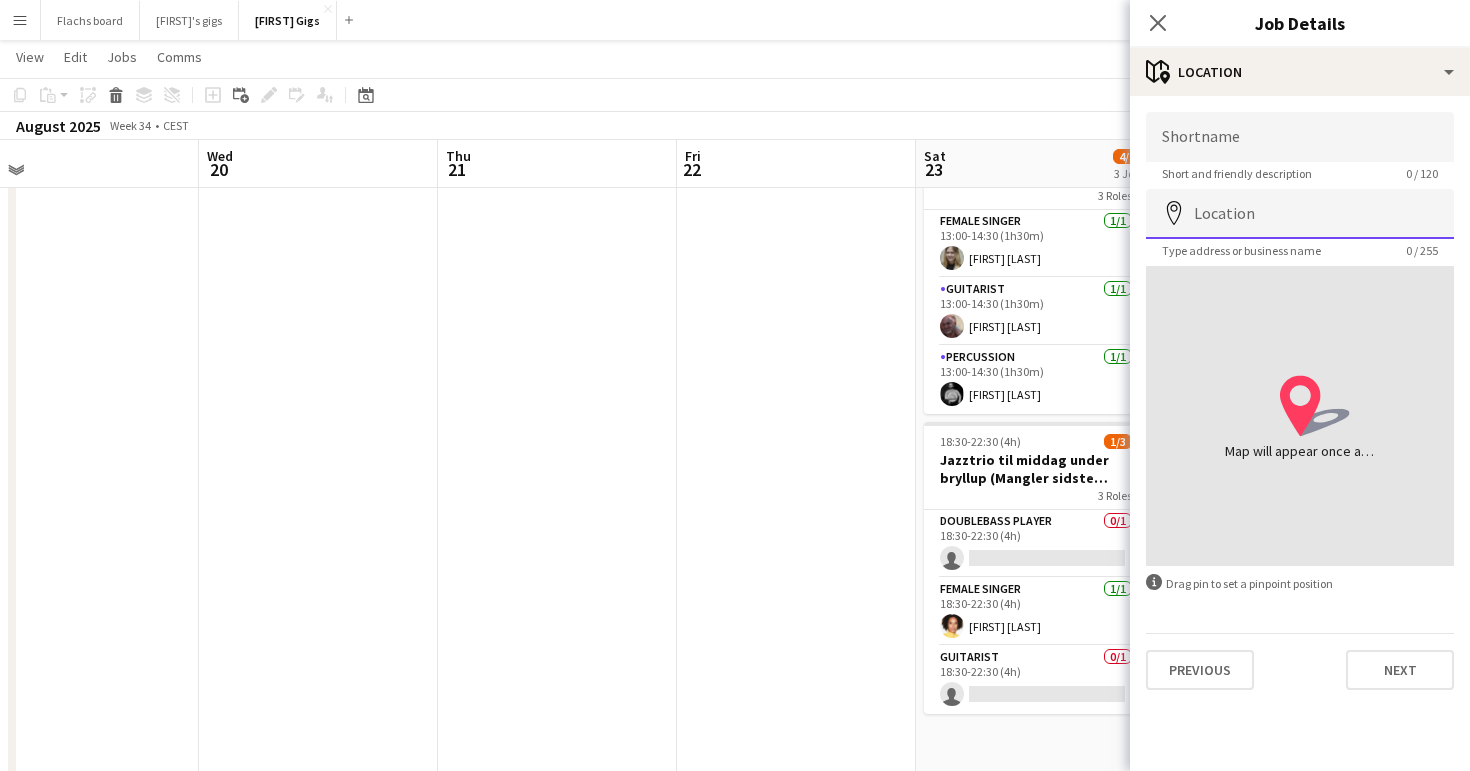 click on "Location" at bounding box center [1300, 214] 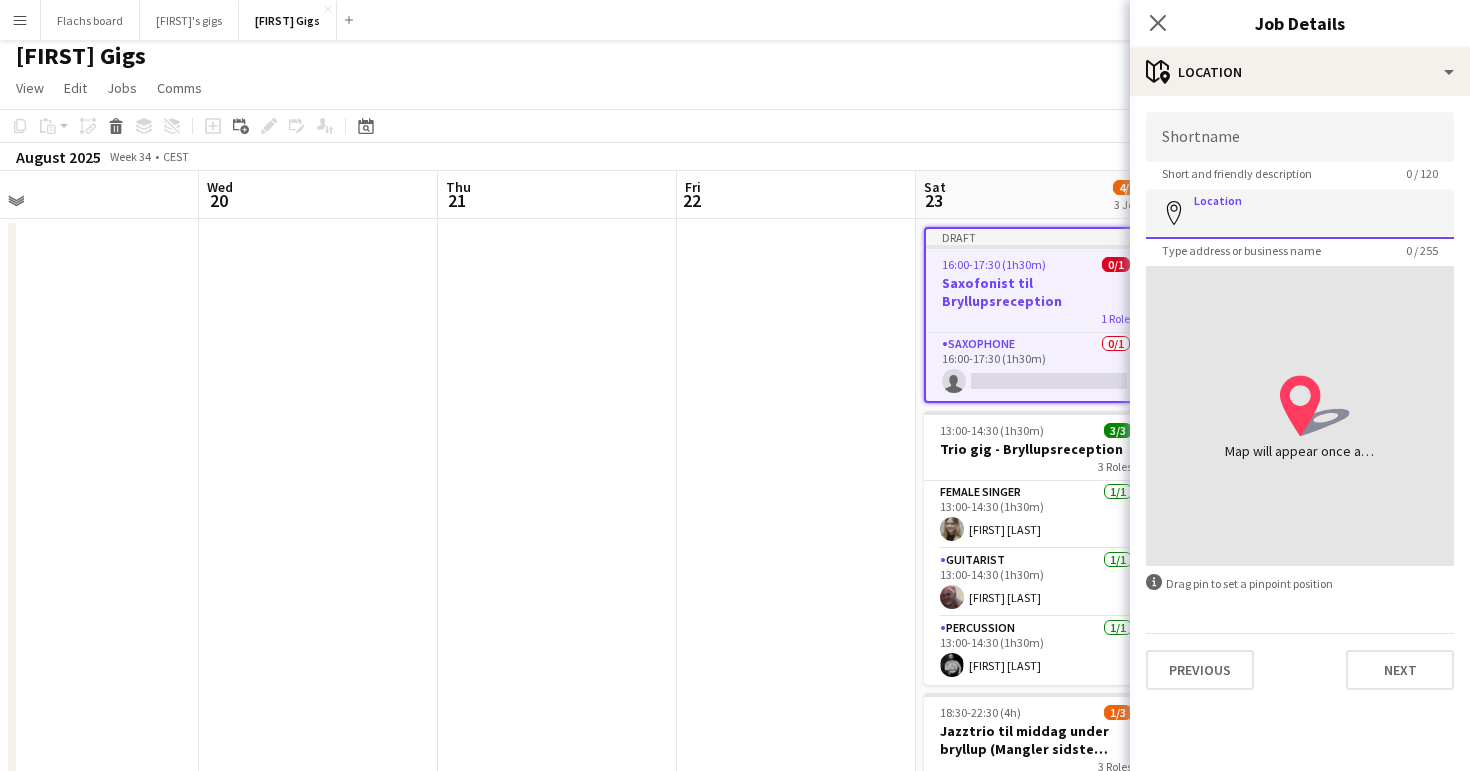 scroll, scrollTop: 0, scrollLeft: 0, axis: both 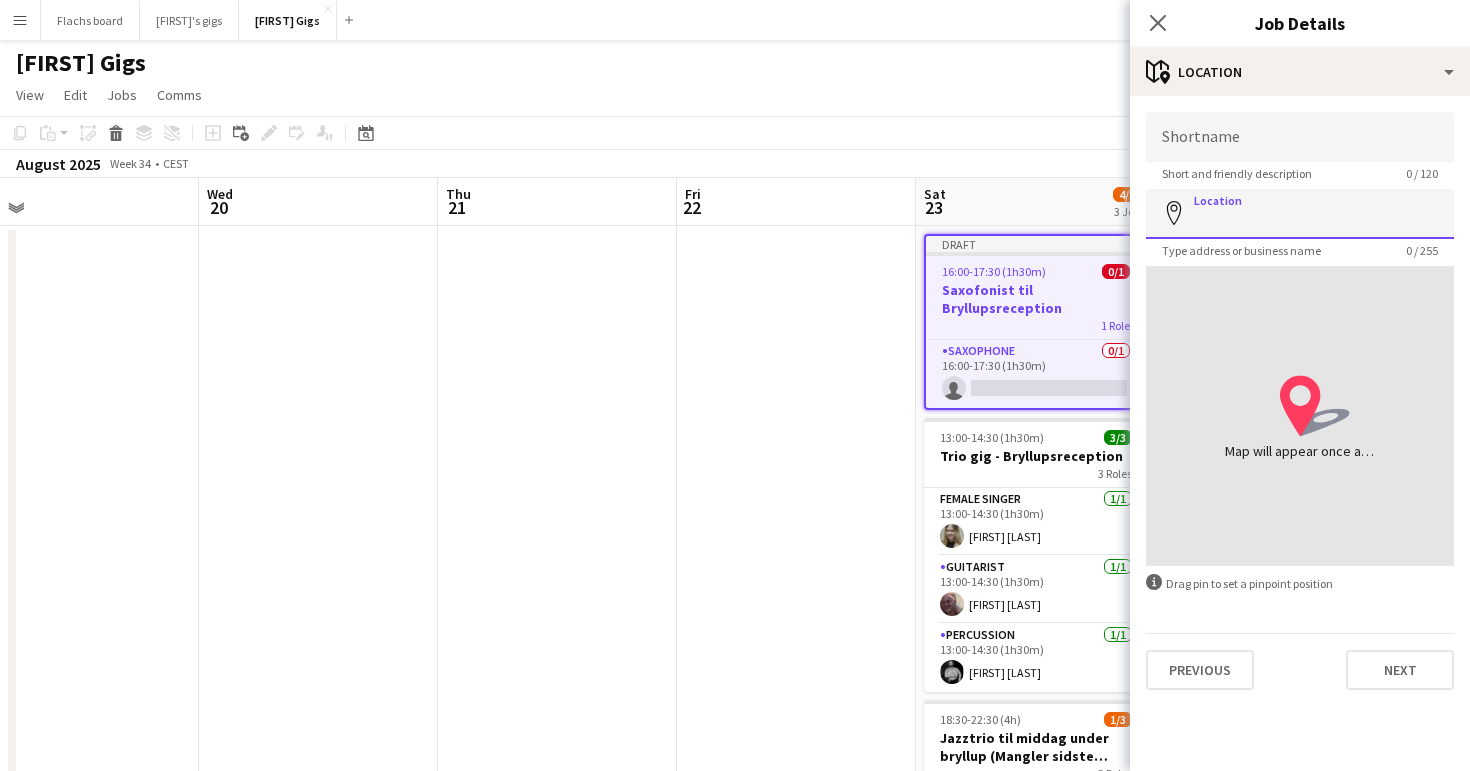 paste on "**********" 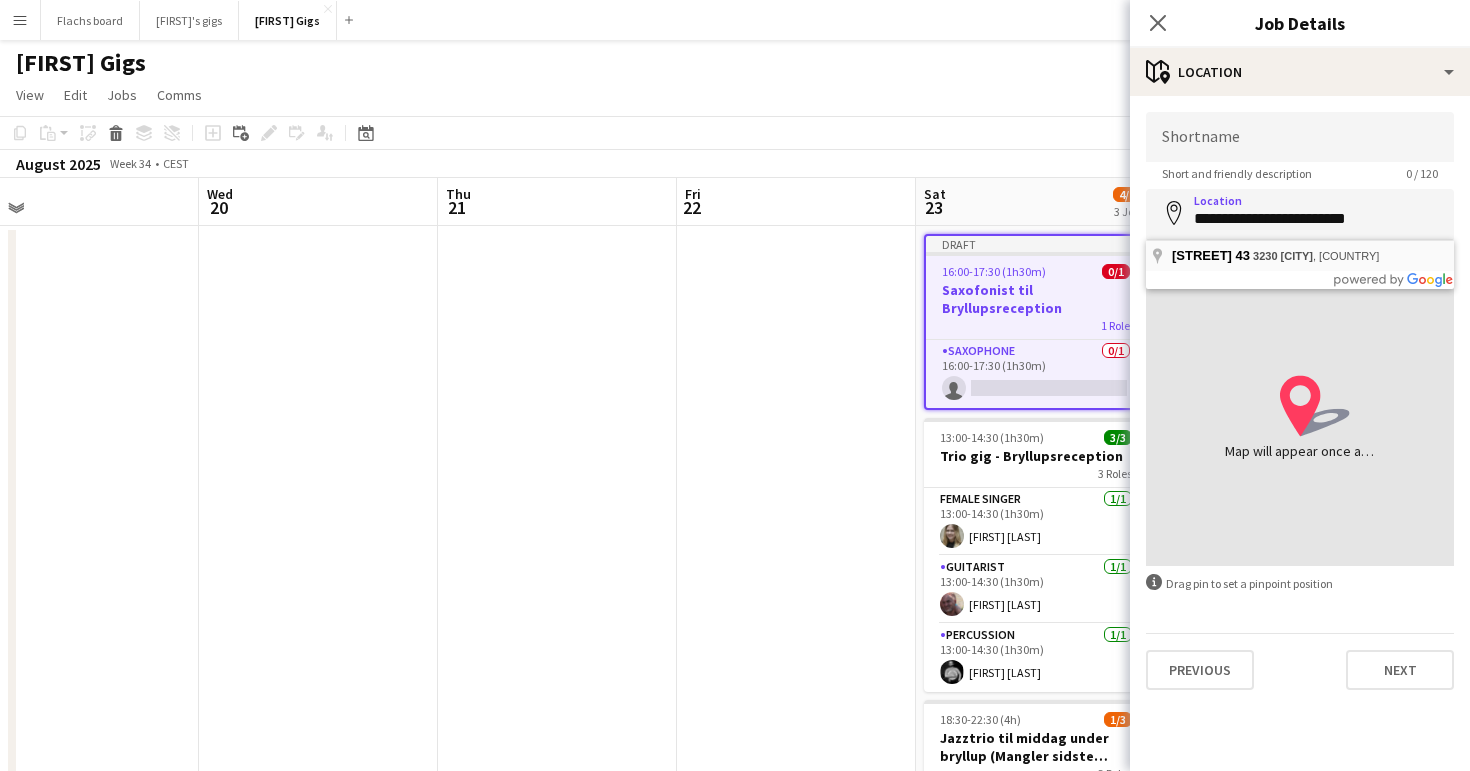 type on "**********" 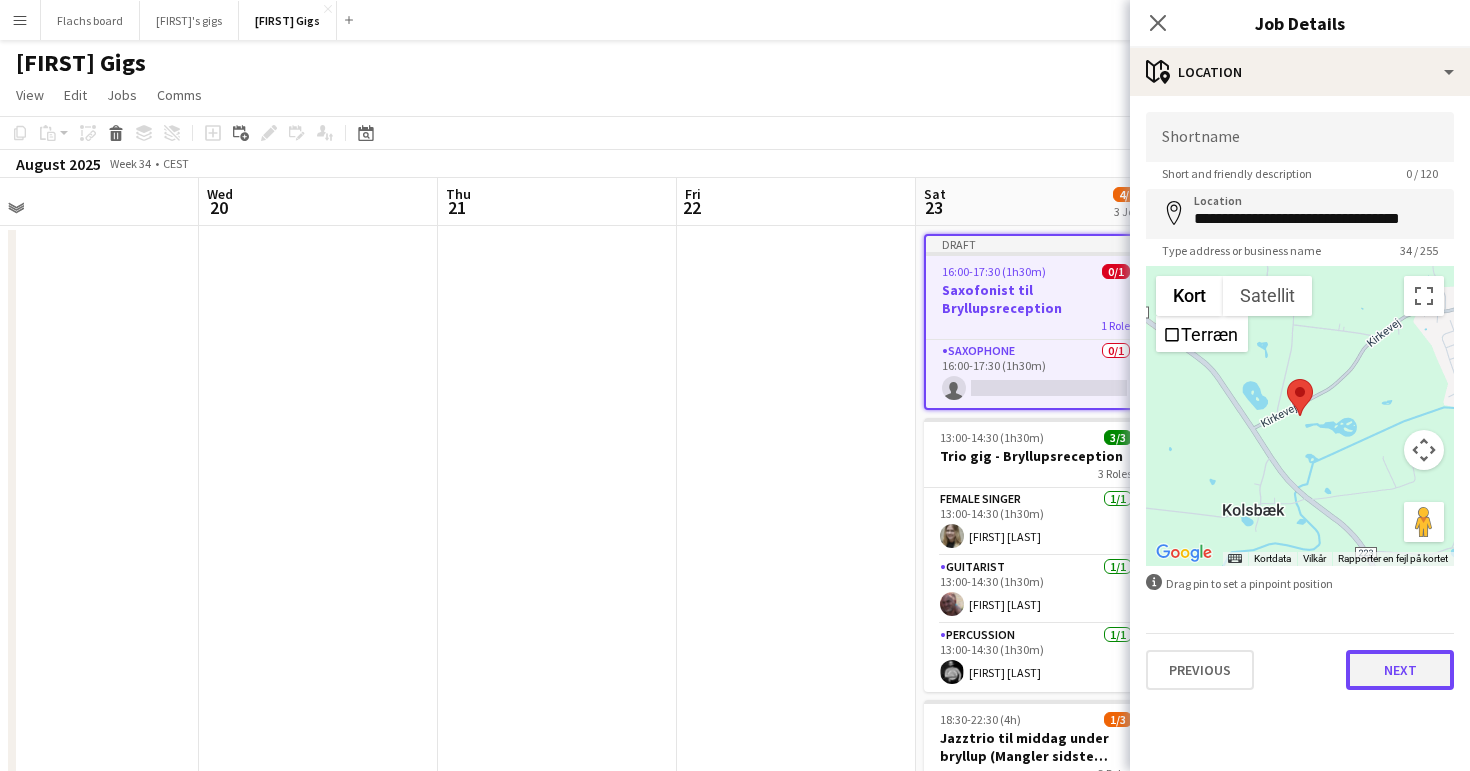 click on "Next" at bounding box center (1400, 670) 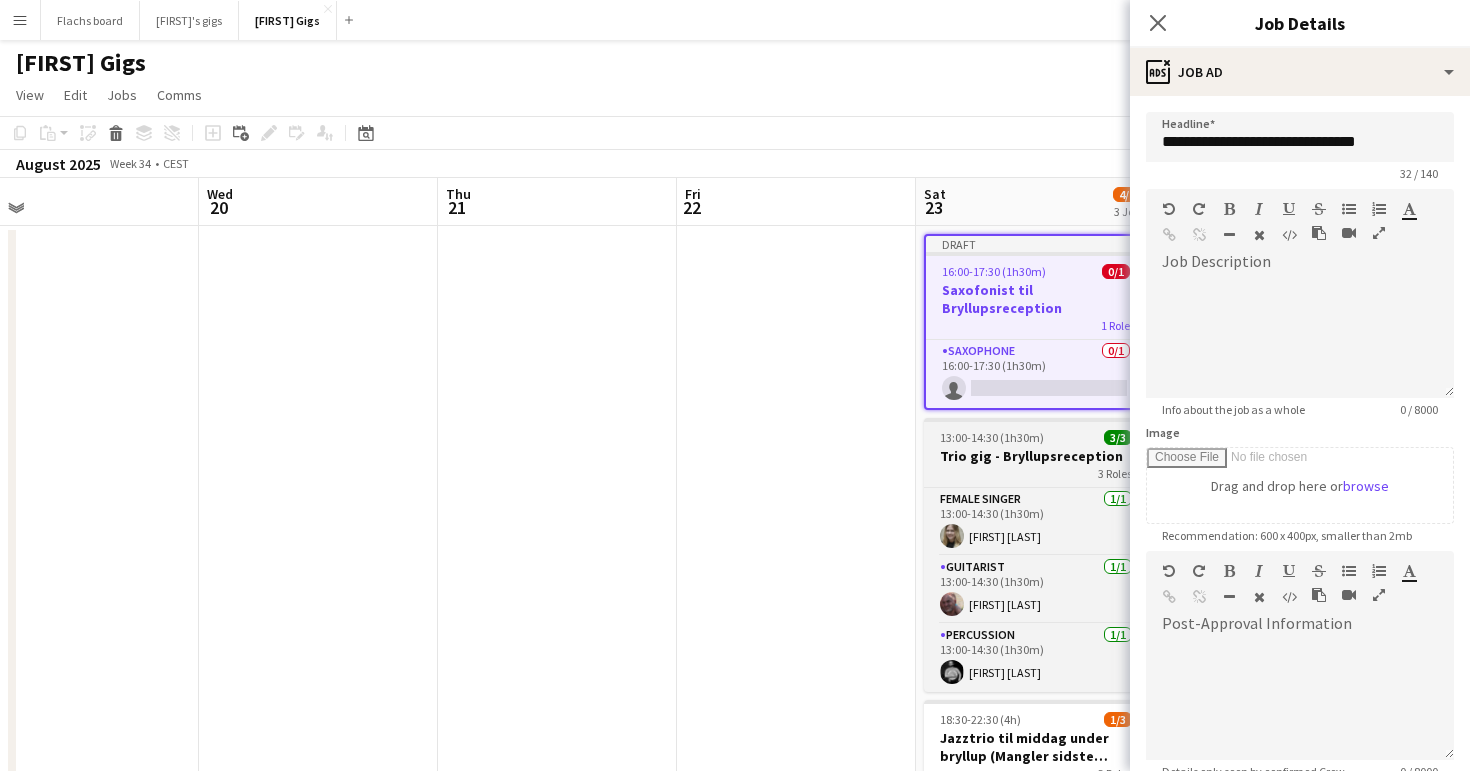 click on "Trio gig - Bryllupsreception" at bounding box center (1036, 456) 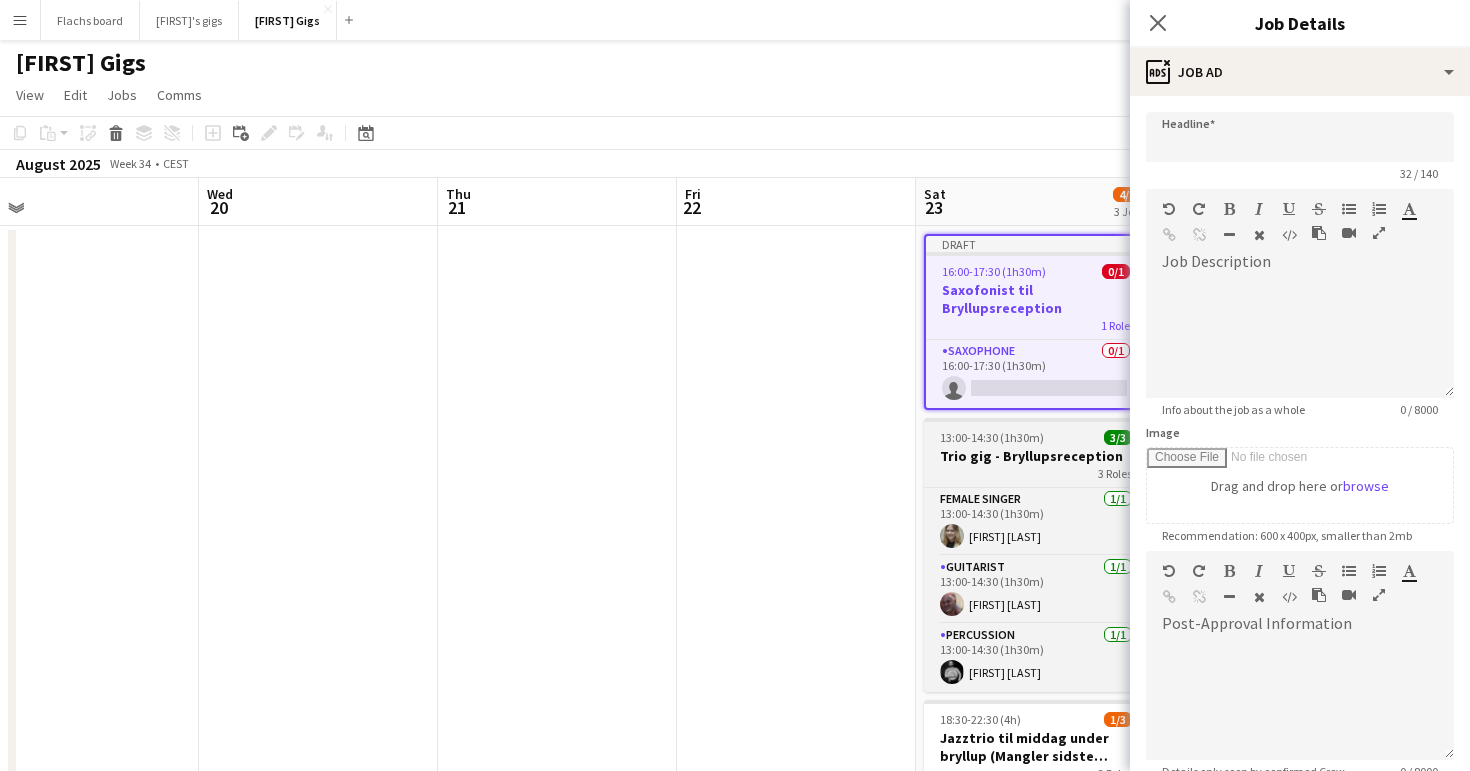 scroll, scrollTop: 0, scrollLeft: 997, axis: horizontal 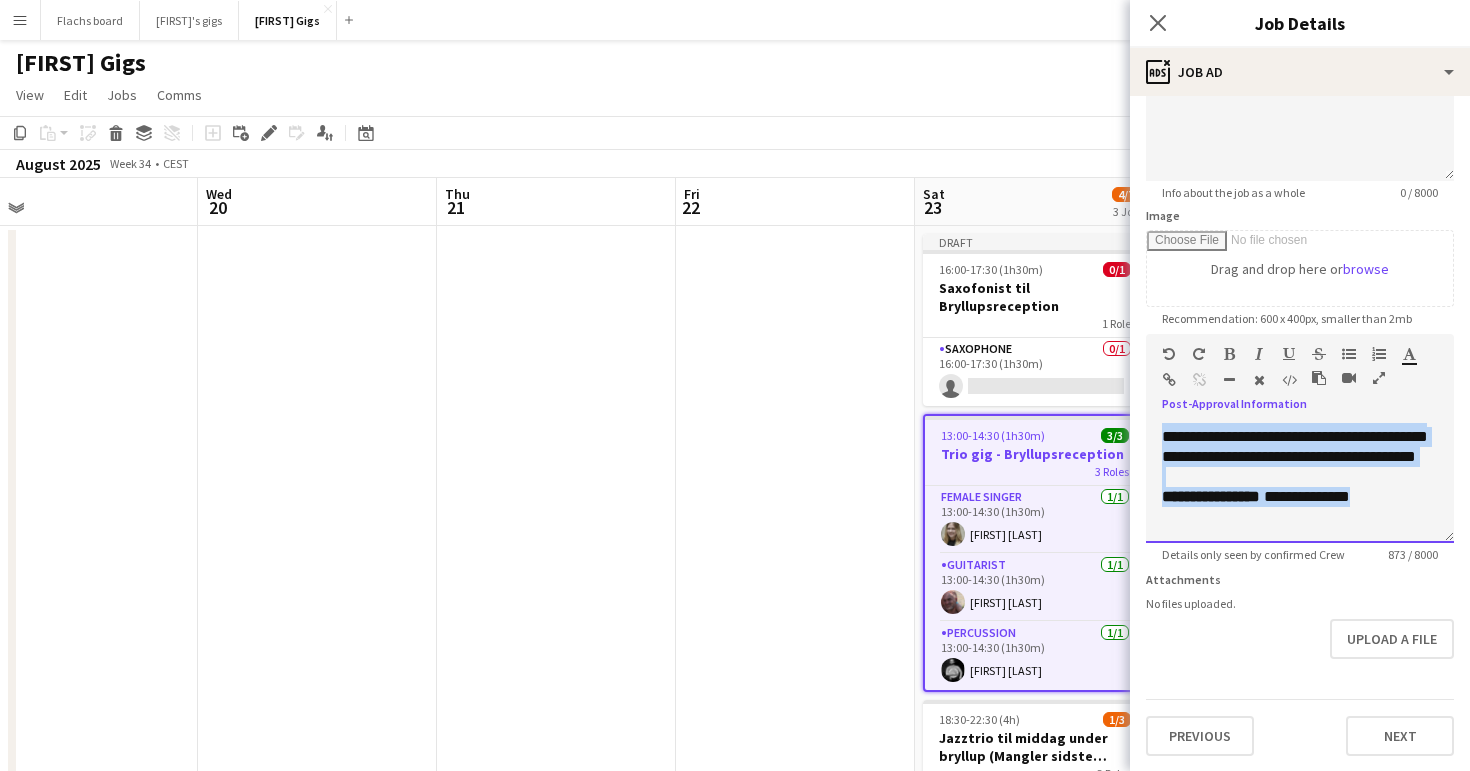 drag, startPoint x: 1156, startPoint y: 646, endPoint x: 1298, endPoint y: 830, distance: 232.42203 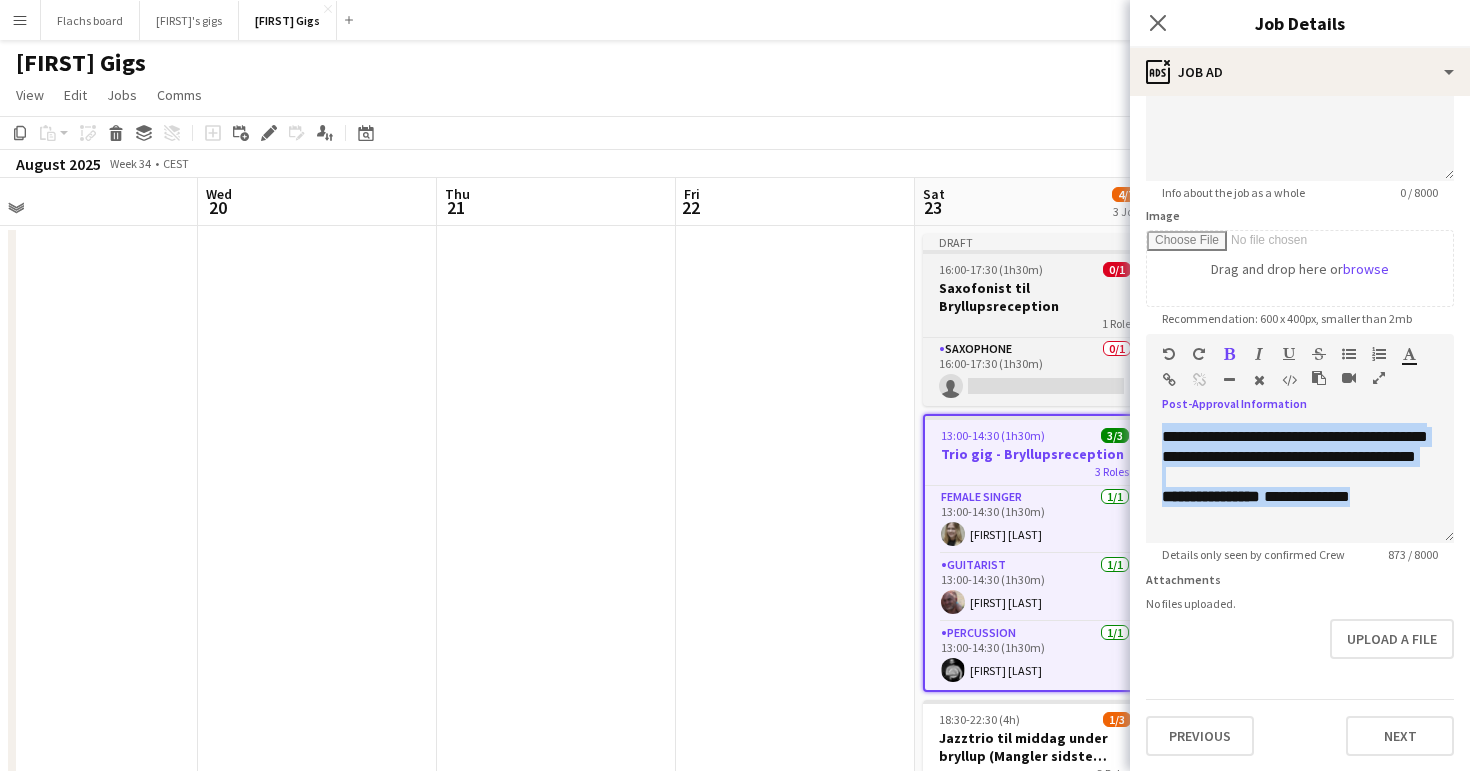 click on "Saxofonist til Bryllupsreception" at bounding box center (1035, 297) 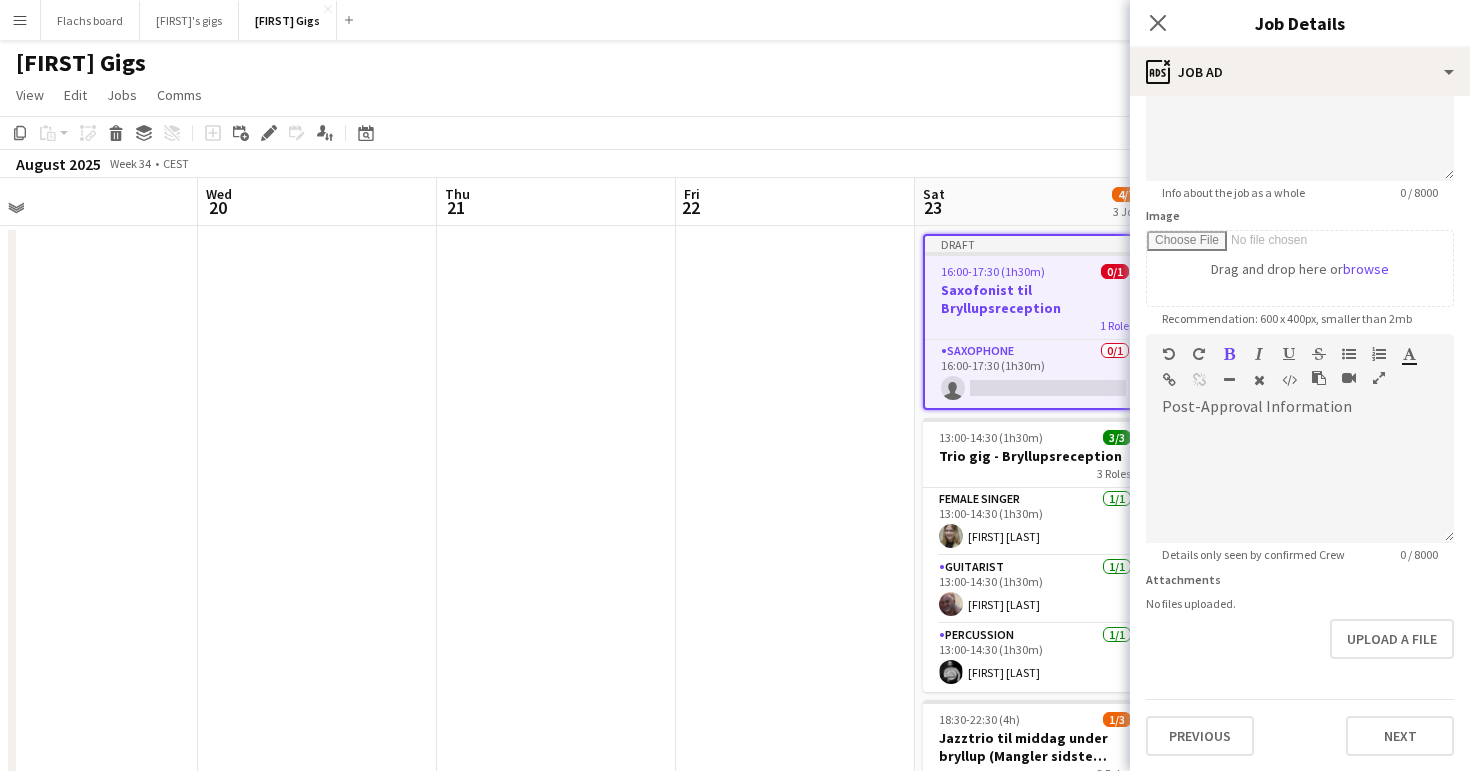 scroll, scrollTop: 0, scrollLeft: 0, axis: both 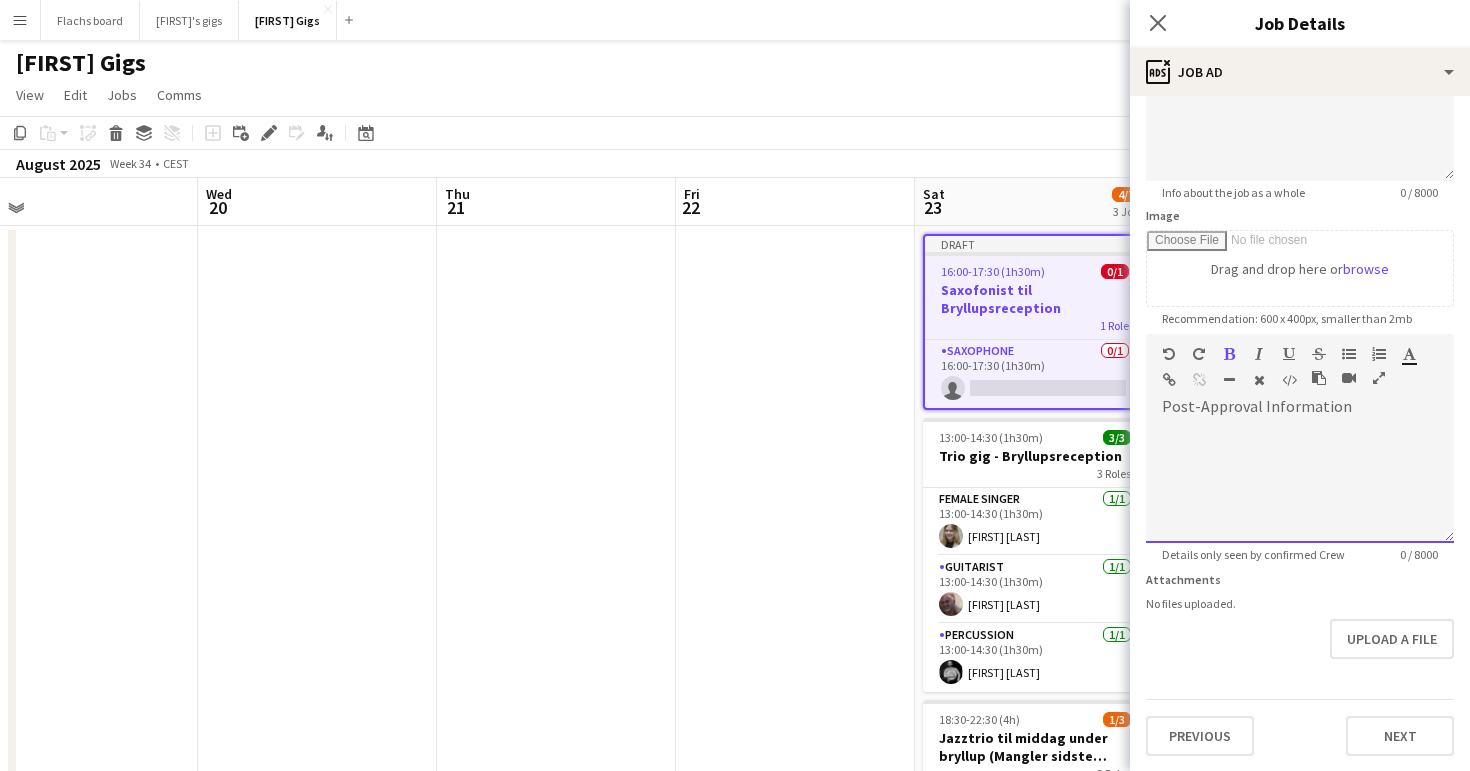 click at bounding box center (1162, 423) 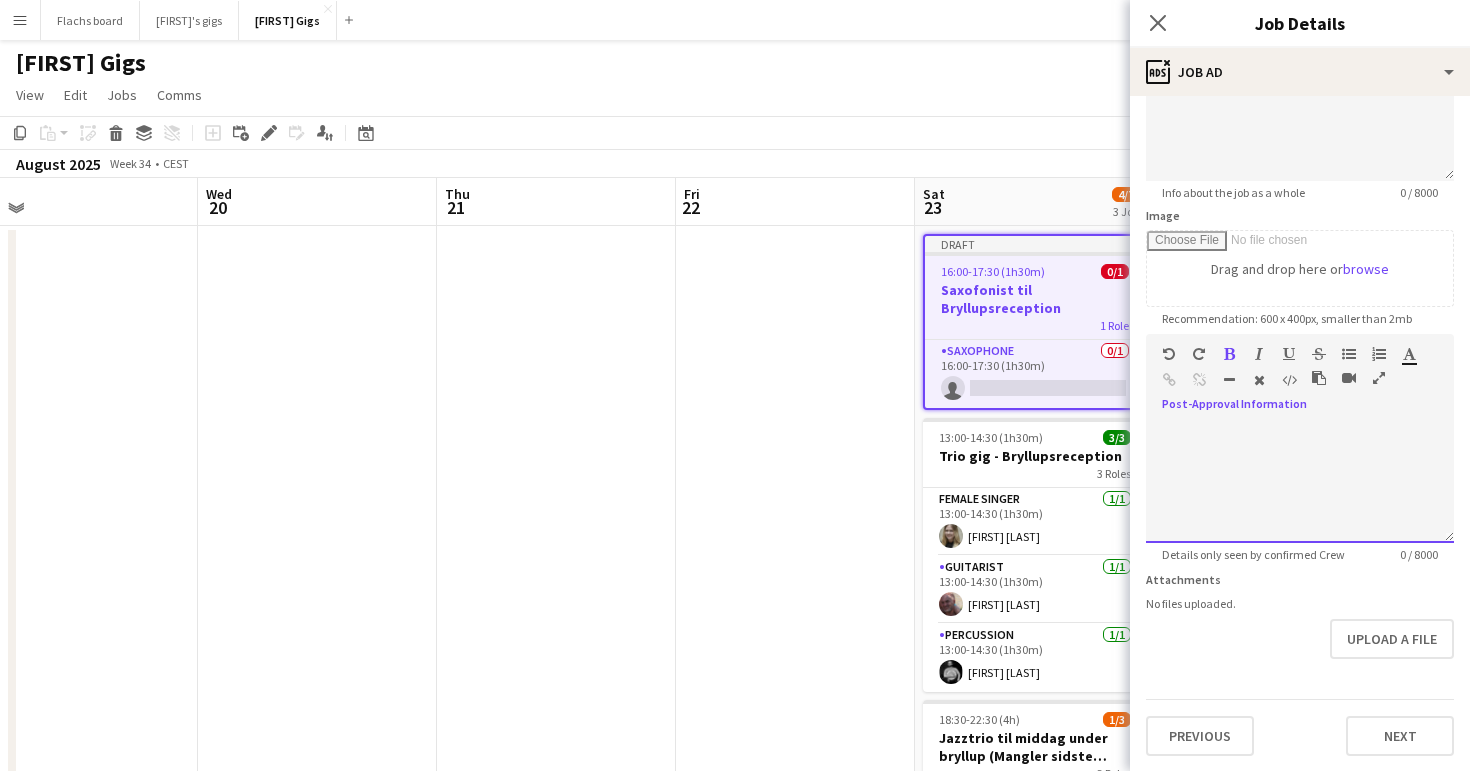 paste 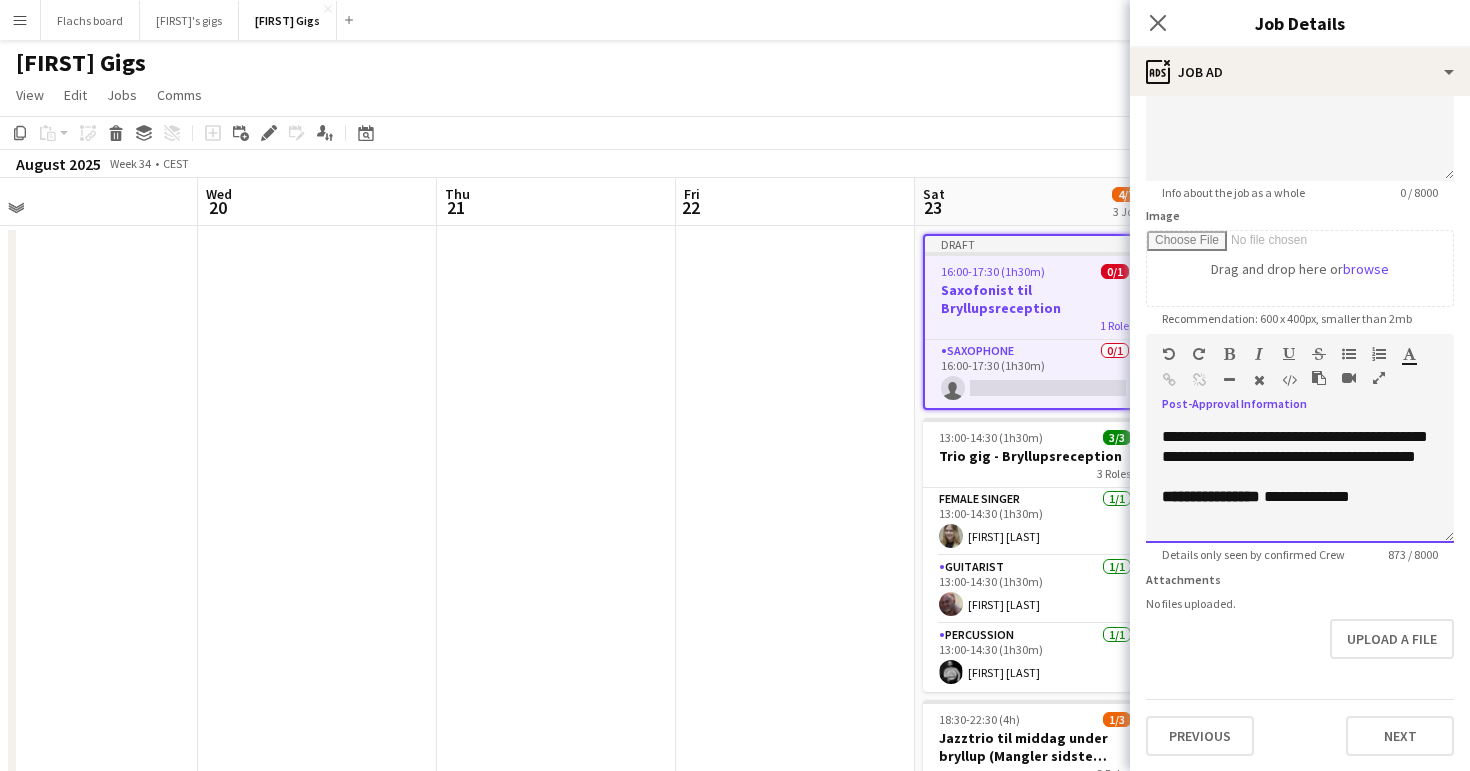 scroll, scrollTop: 0, scrollLeft: 0, axis: both 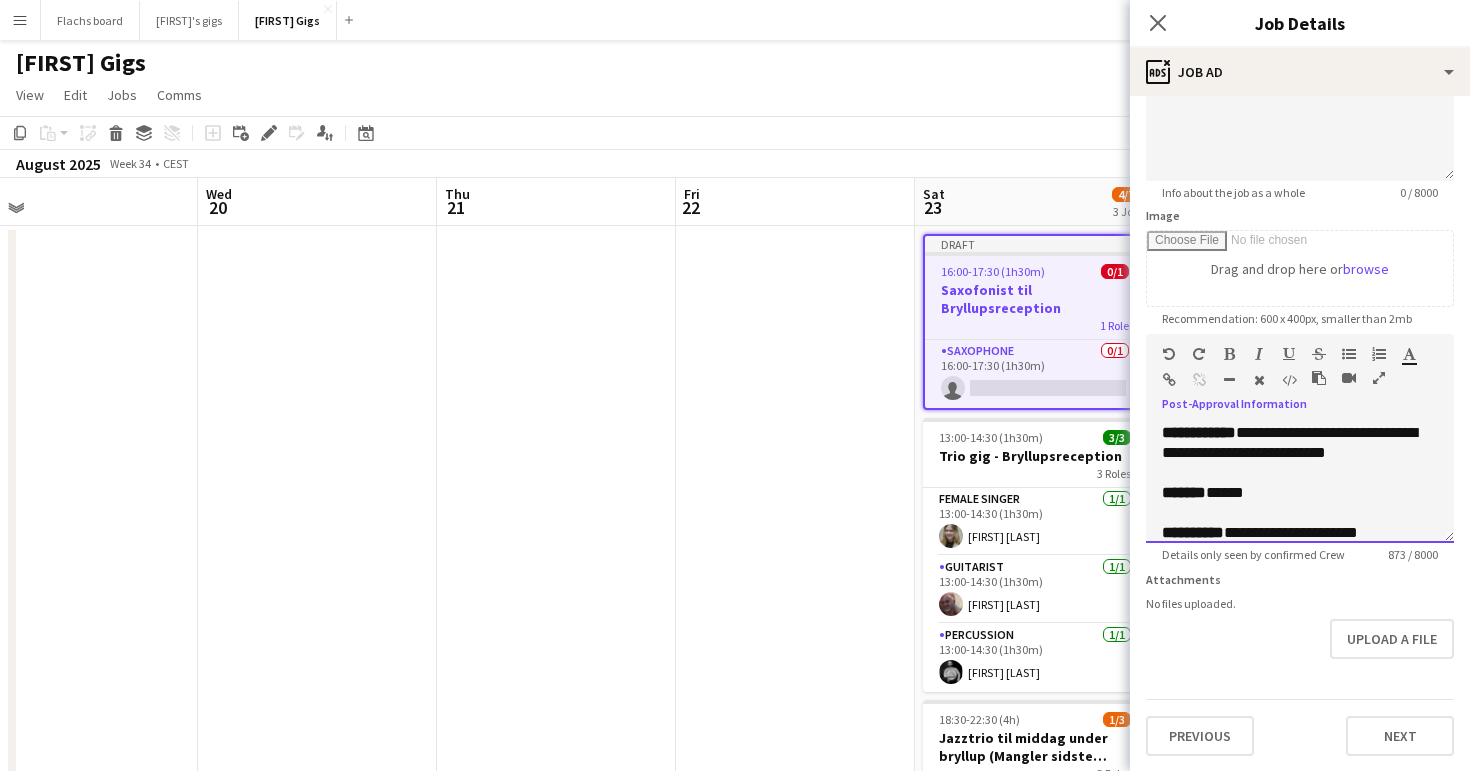 drag, startPoint x: 1266, startPoint y: 435, endPoint x: 1439, endPoint y: 449, distance: 173.56555 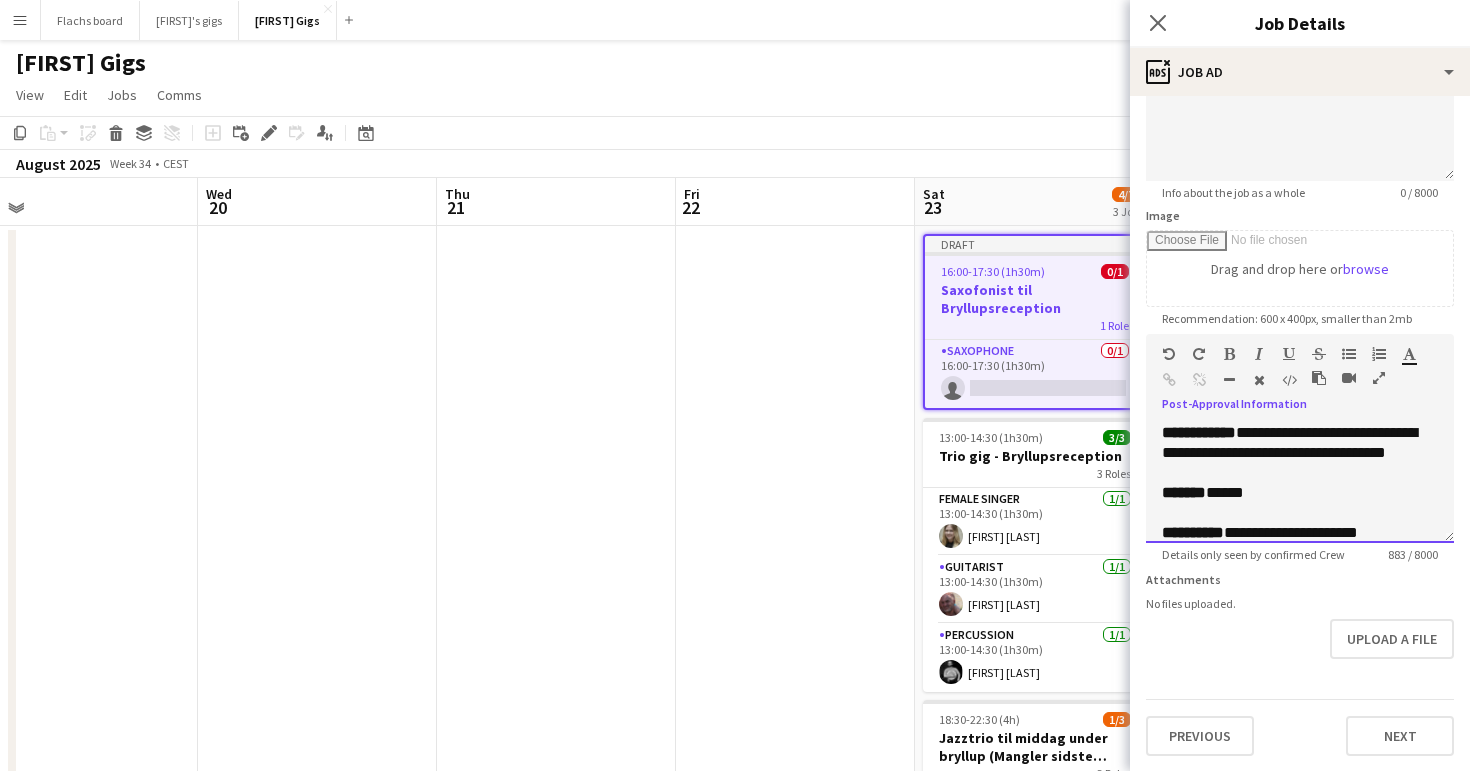 click on "*****" at bounding box center (1225, 492) 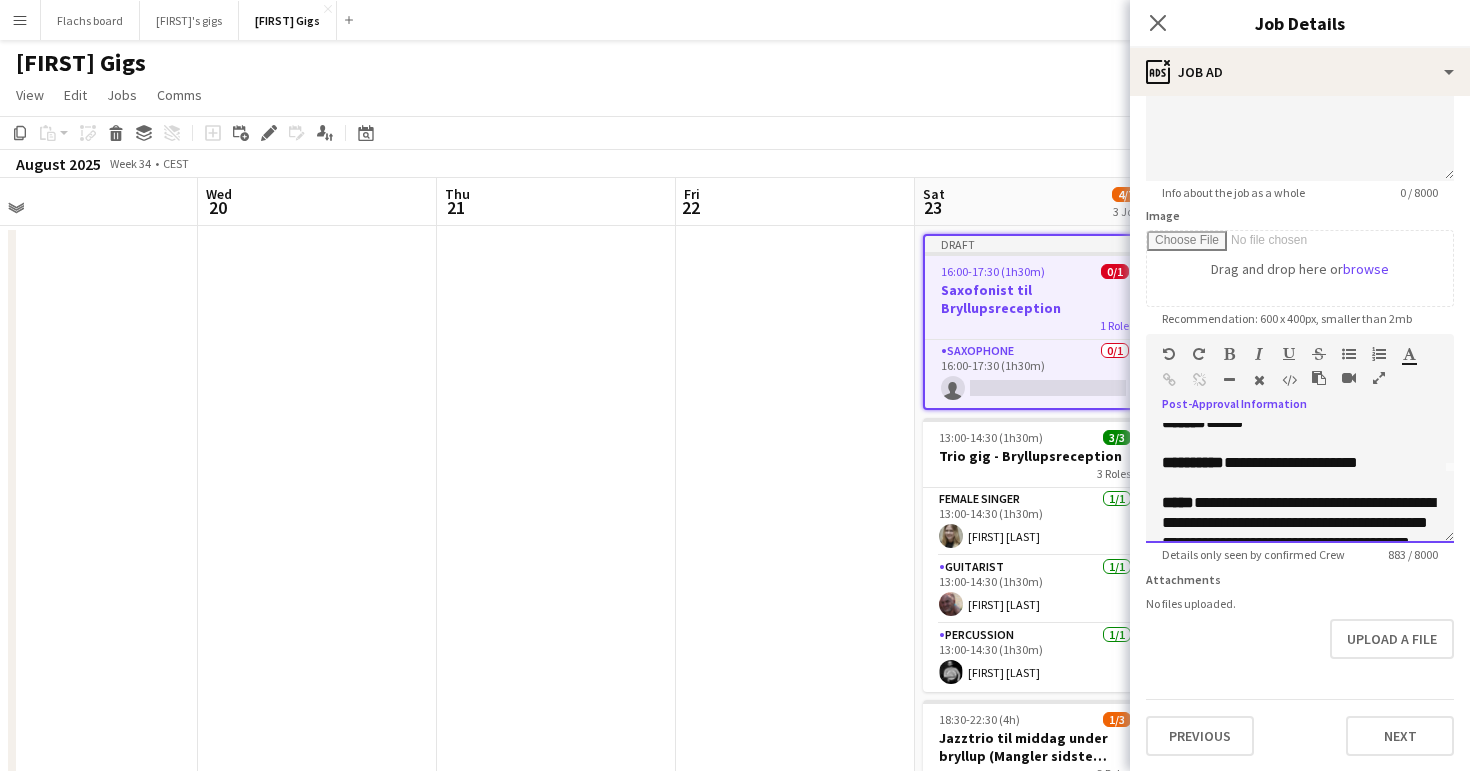 click on "**********" at bounding box center [1291, 462] 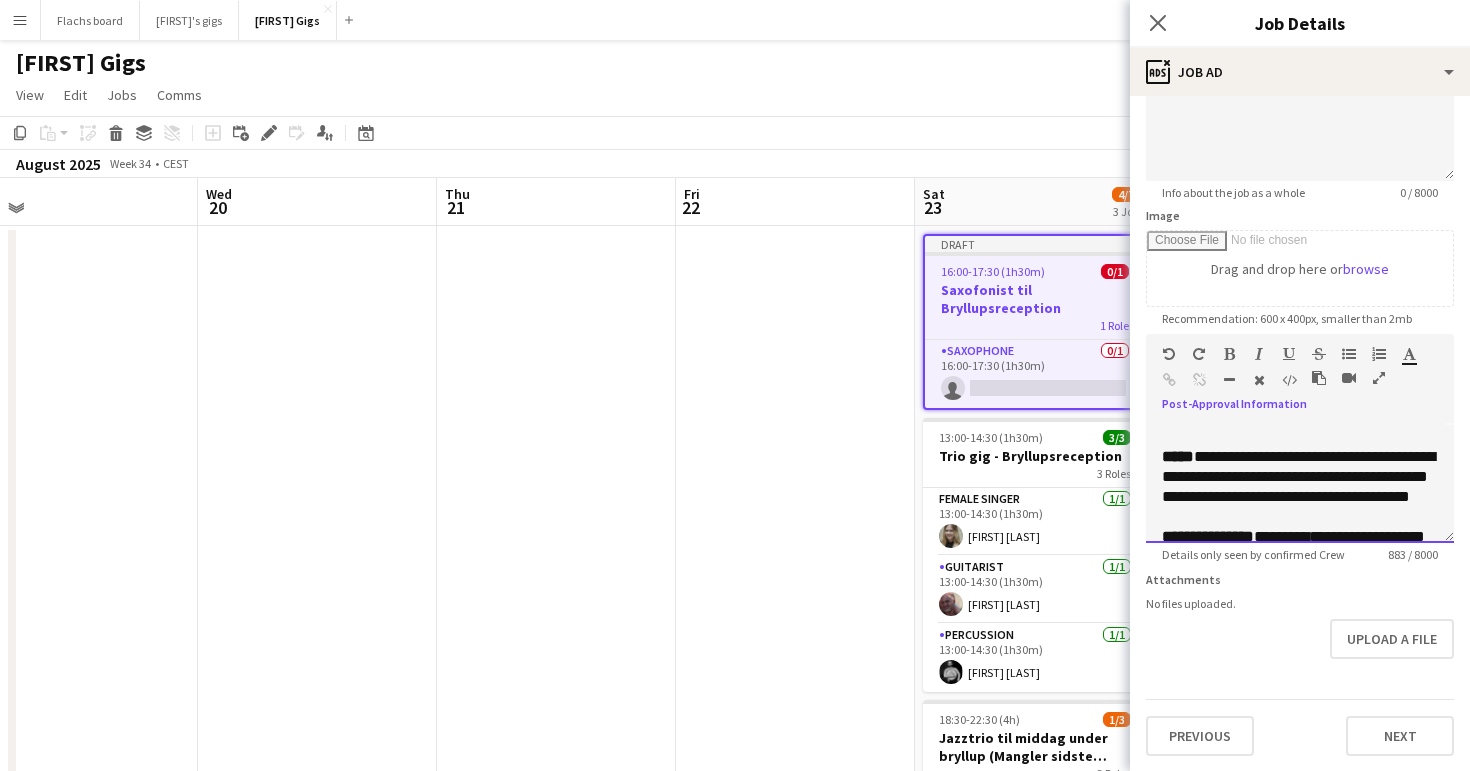 scroll, scrollTop: 147, scrollLeft: 0, axis: vertical 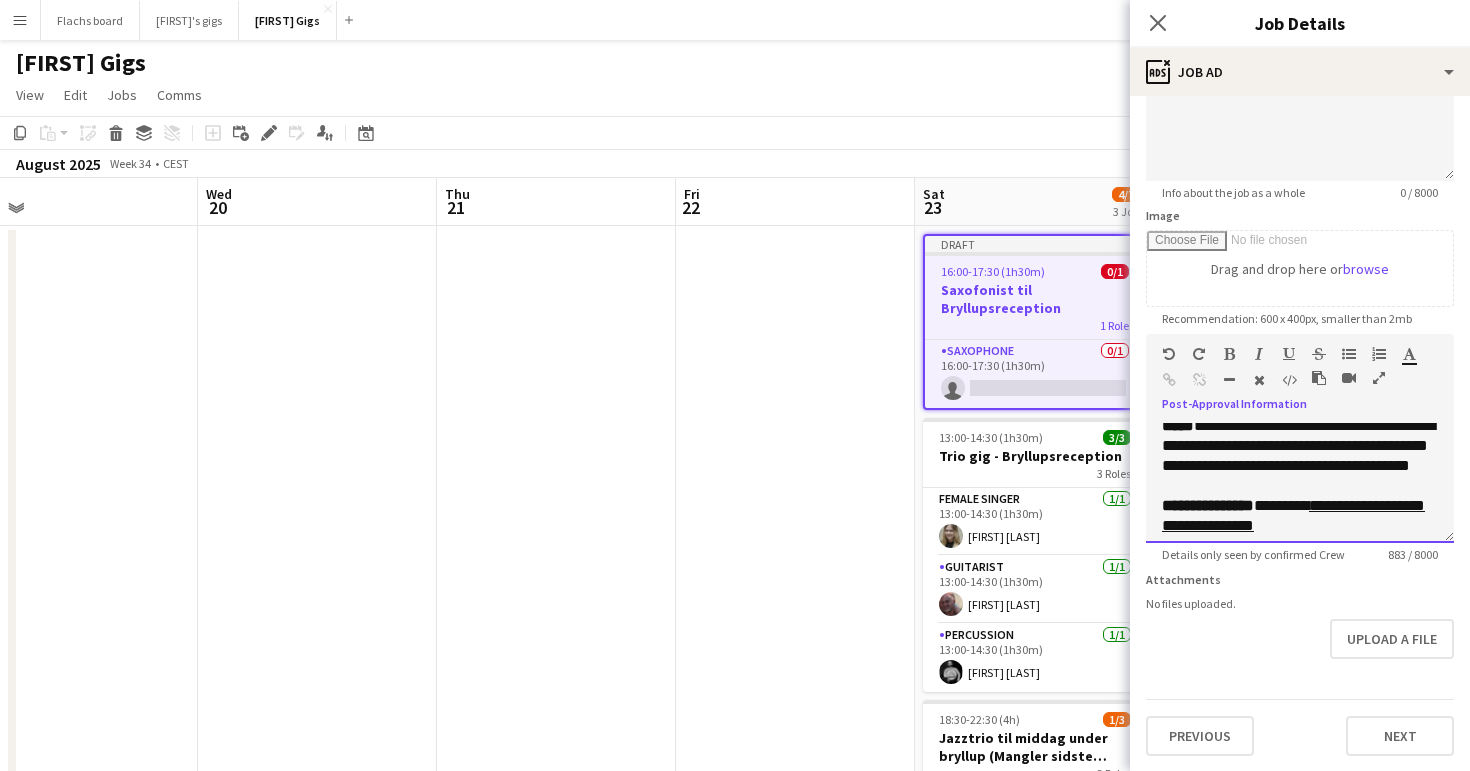click on "**********" at bounding box center [1298, 445] 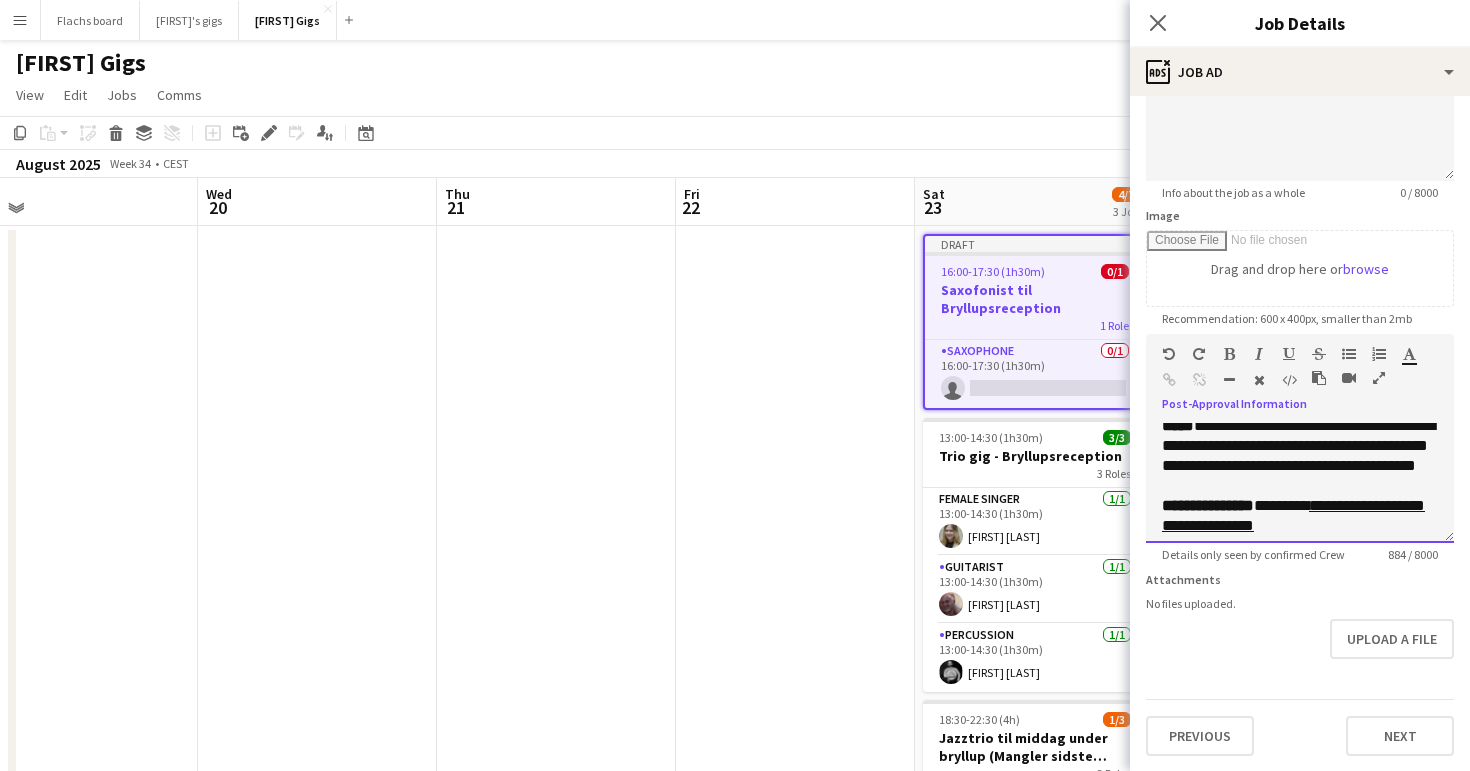 drag, startPoint x: 1283, startPoint y: 508, endPoint x: 1212, endPoint y: 471, distance: 80.06248 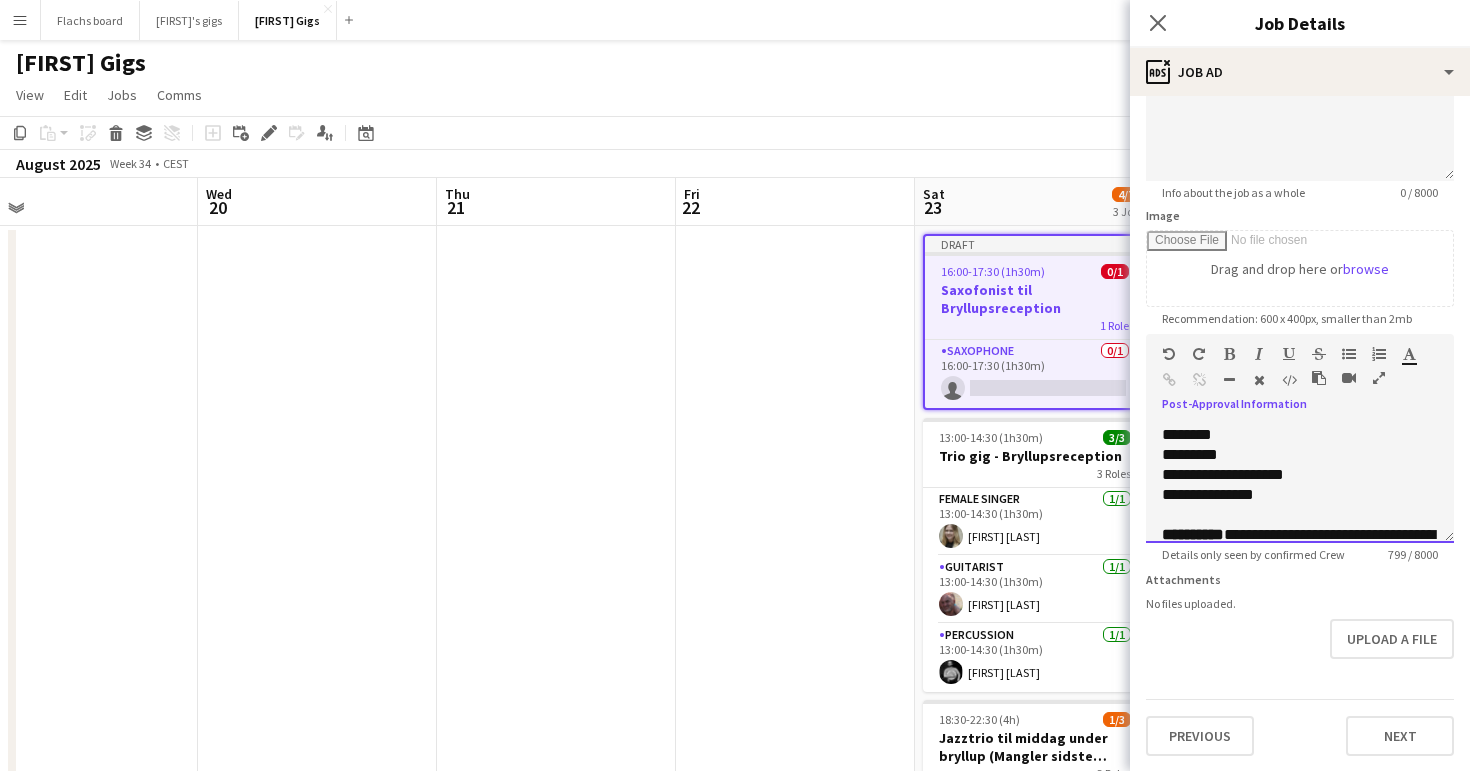 scroll, scrollTop: 440, scrollLeft: 0, axis: vertical 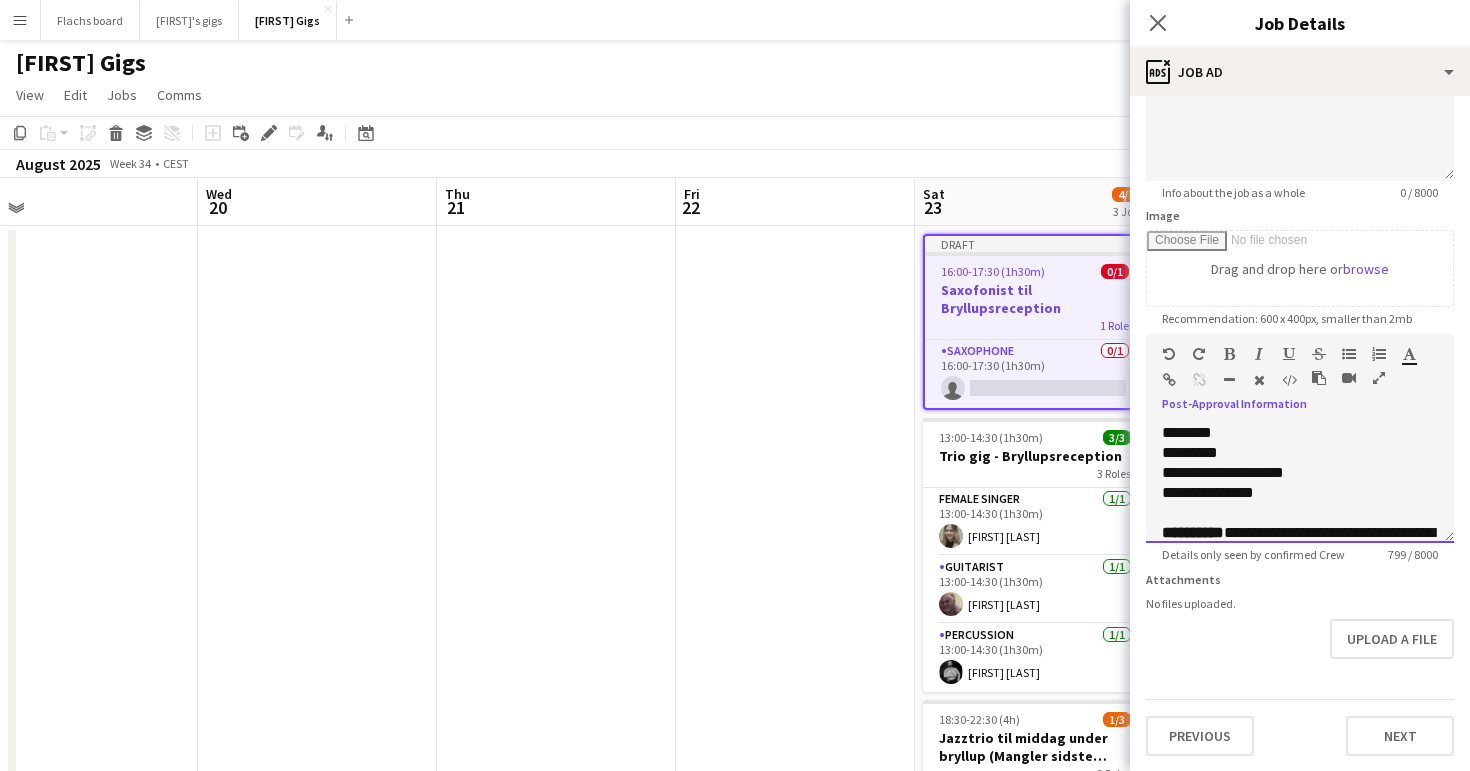 drag, startPoint x: 1155, startPoint y: 452, endPoint x: 1318, endPoint y: 526, distance: 179.01117 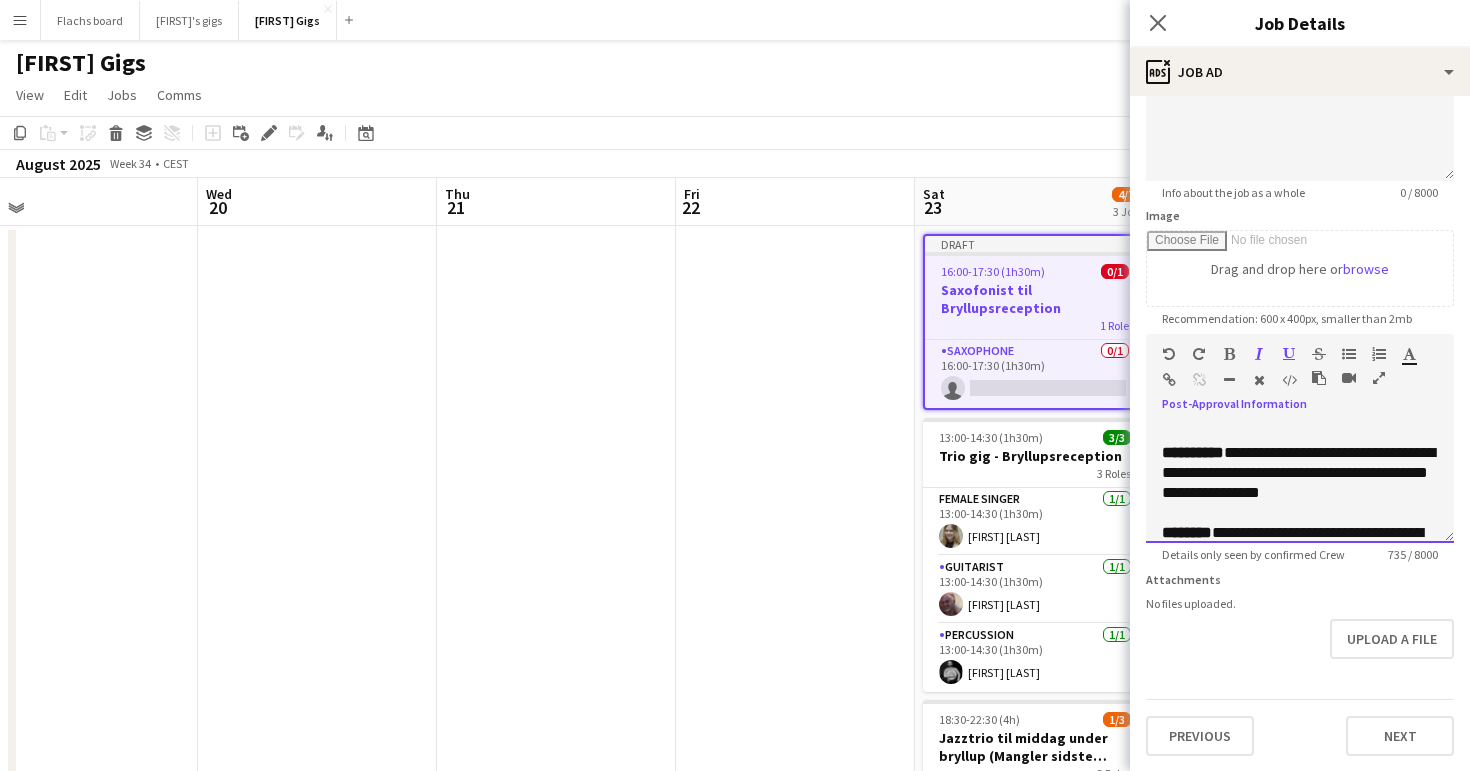 drag, startPoint x: 1290, startPoint y: 480, endPoint x: 1154, endPoint y: 458, distance: 137.76791 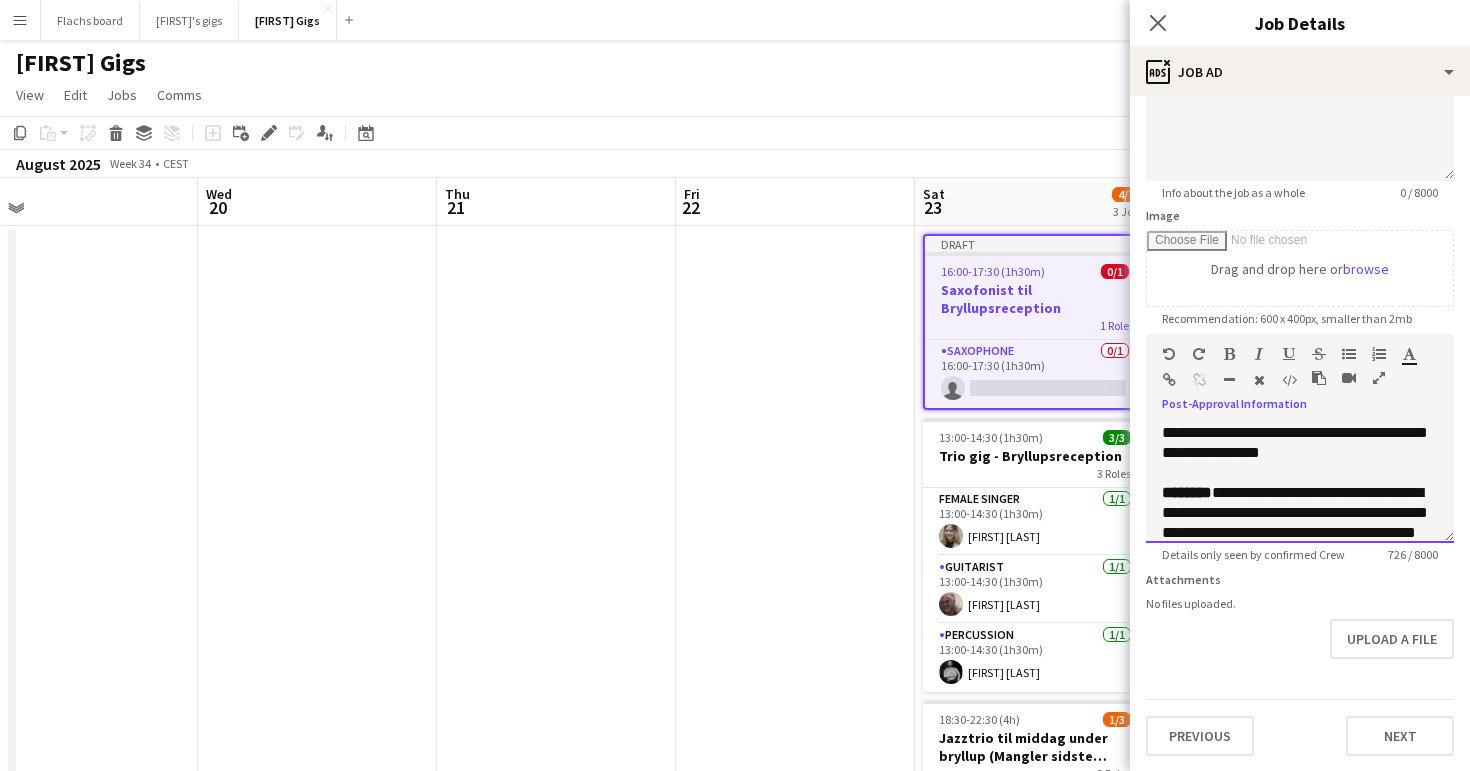 click on "**********" at bounding box center [1298, 432] 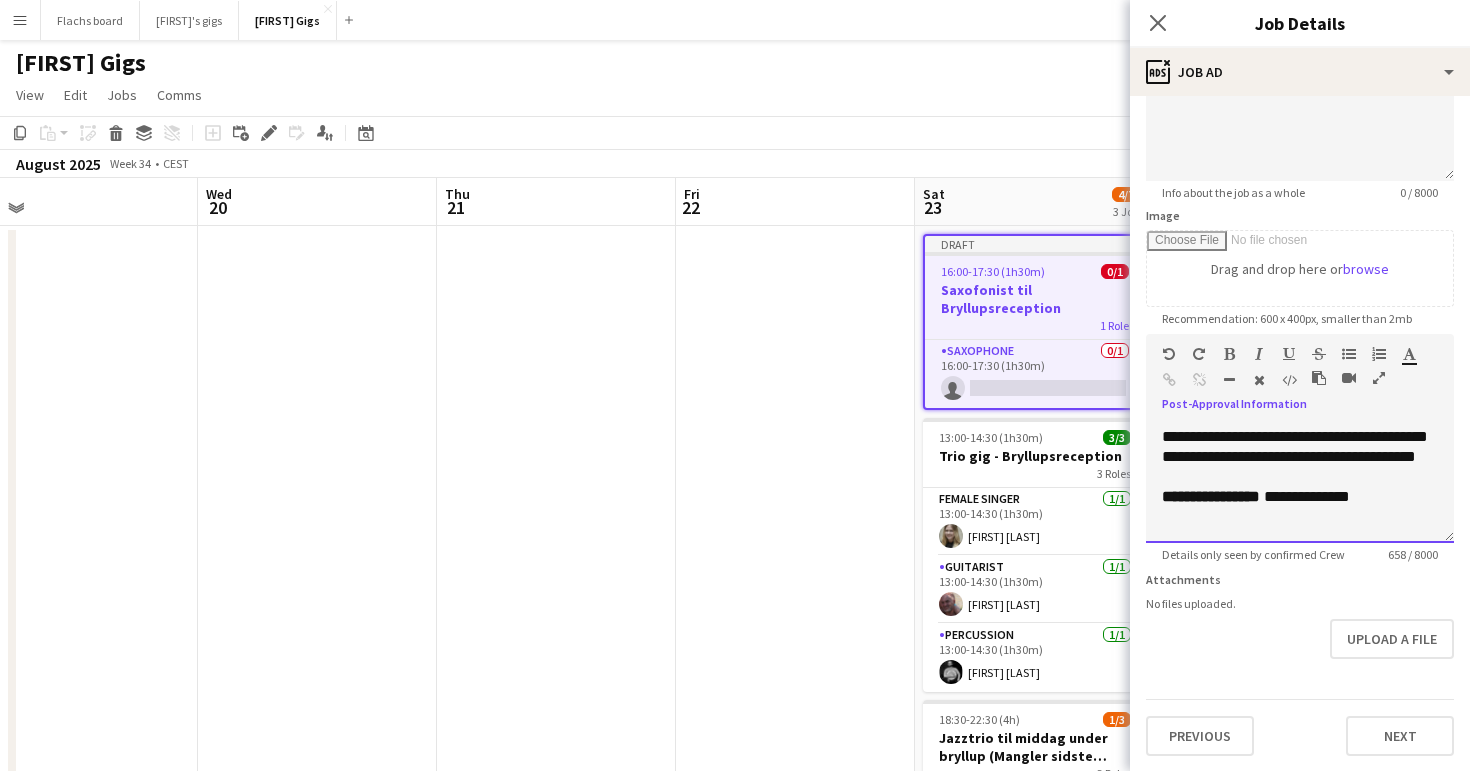 scroll, scrollTop: 576, scrollLeft: 0, axis: vertical 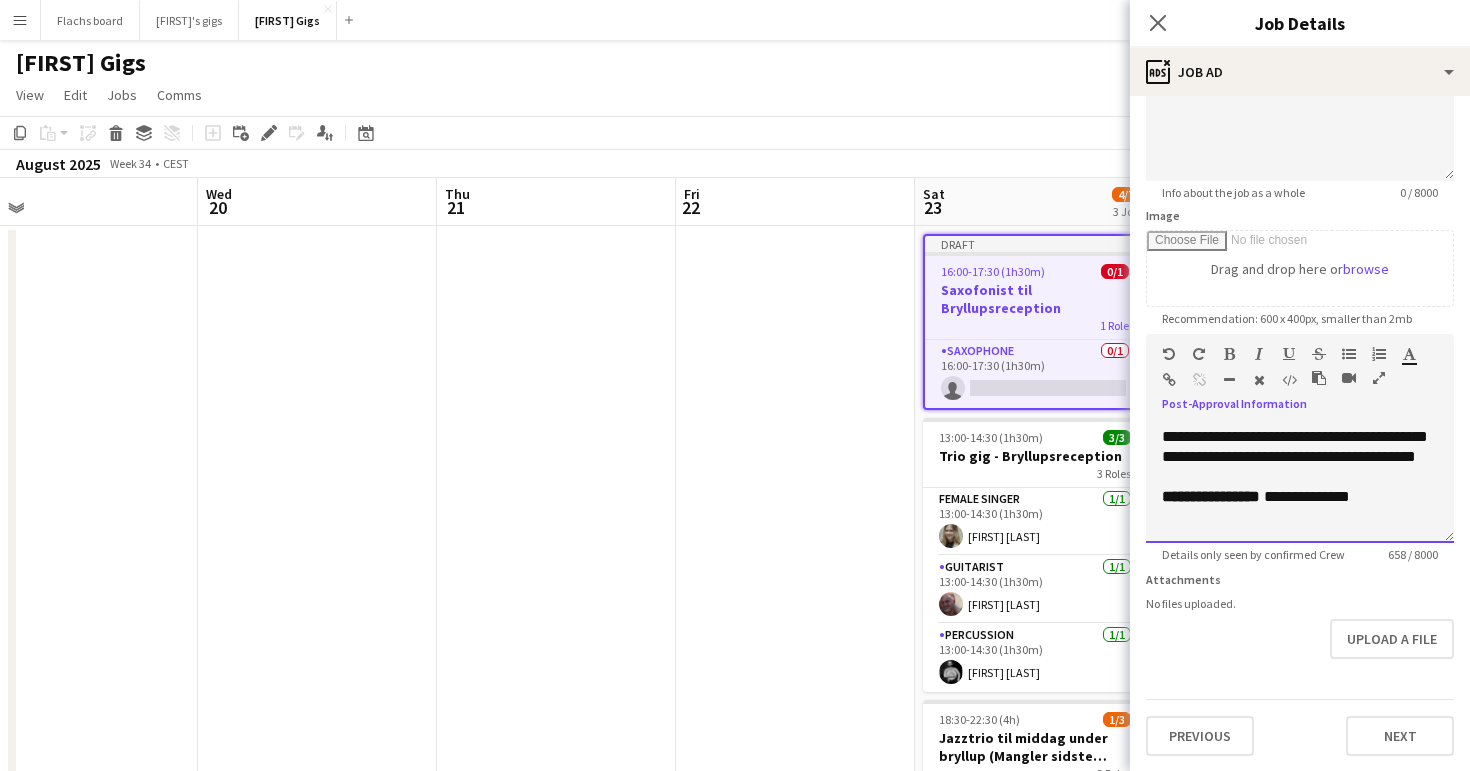 drag, startPoint x: 1294, startPoint y: 497, endPoint x: 1452, endPoint y: 498, distance: 158.00316 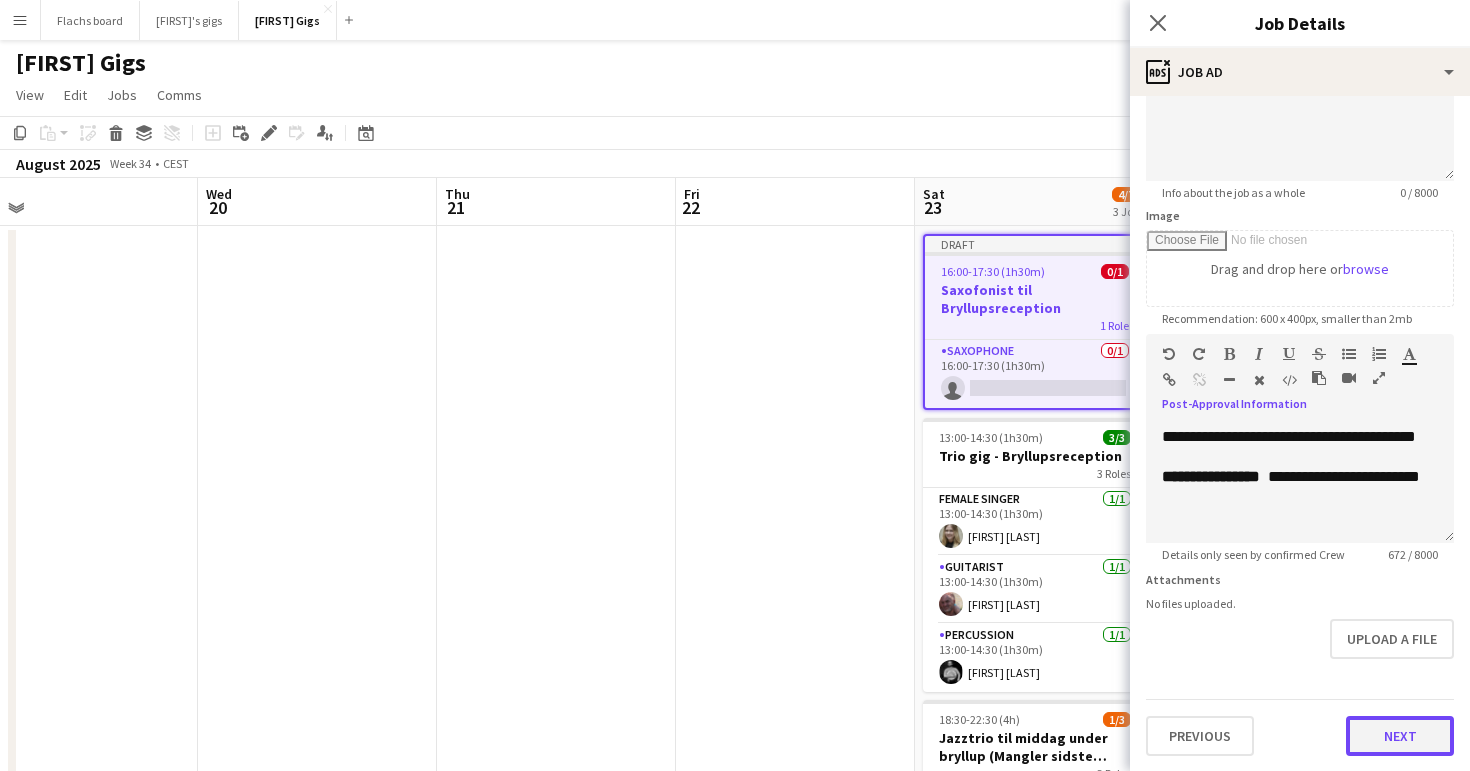 click on "Next" at bounding box center (1400, 736) 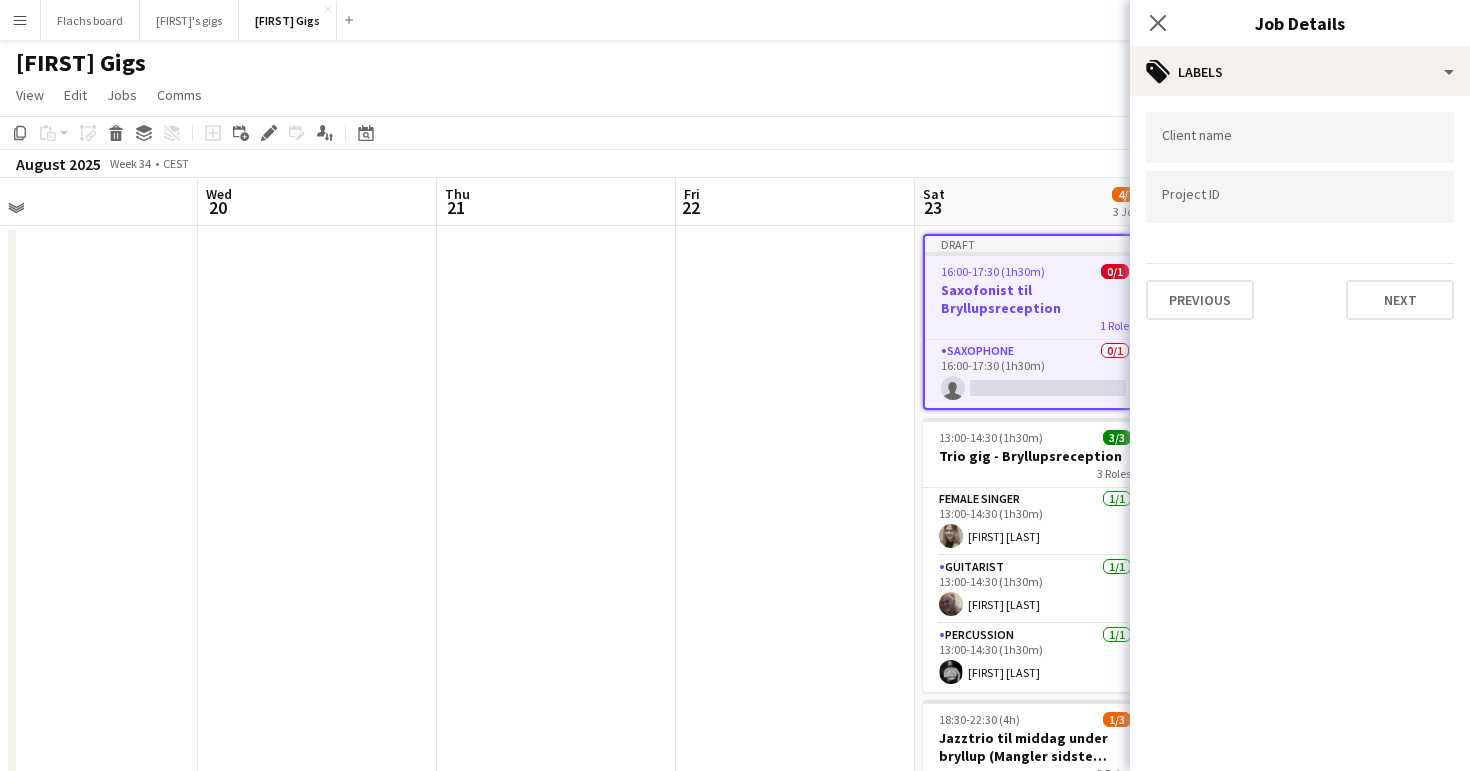 scroll, scrollTop: 0, scrollLeft: 0, axis: both 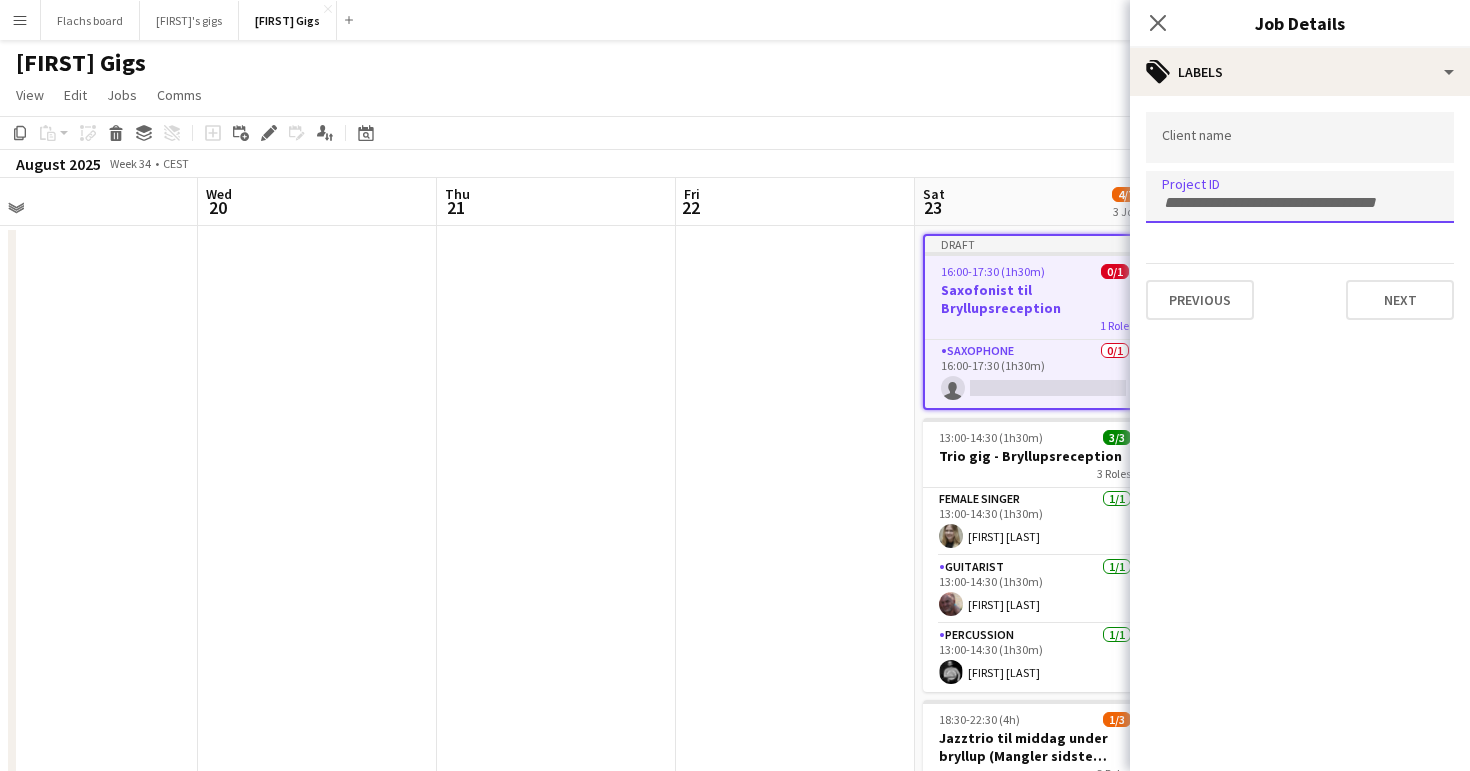 paste on "**********" 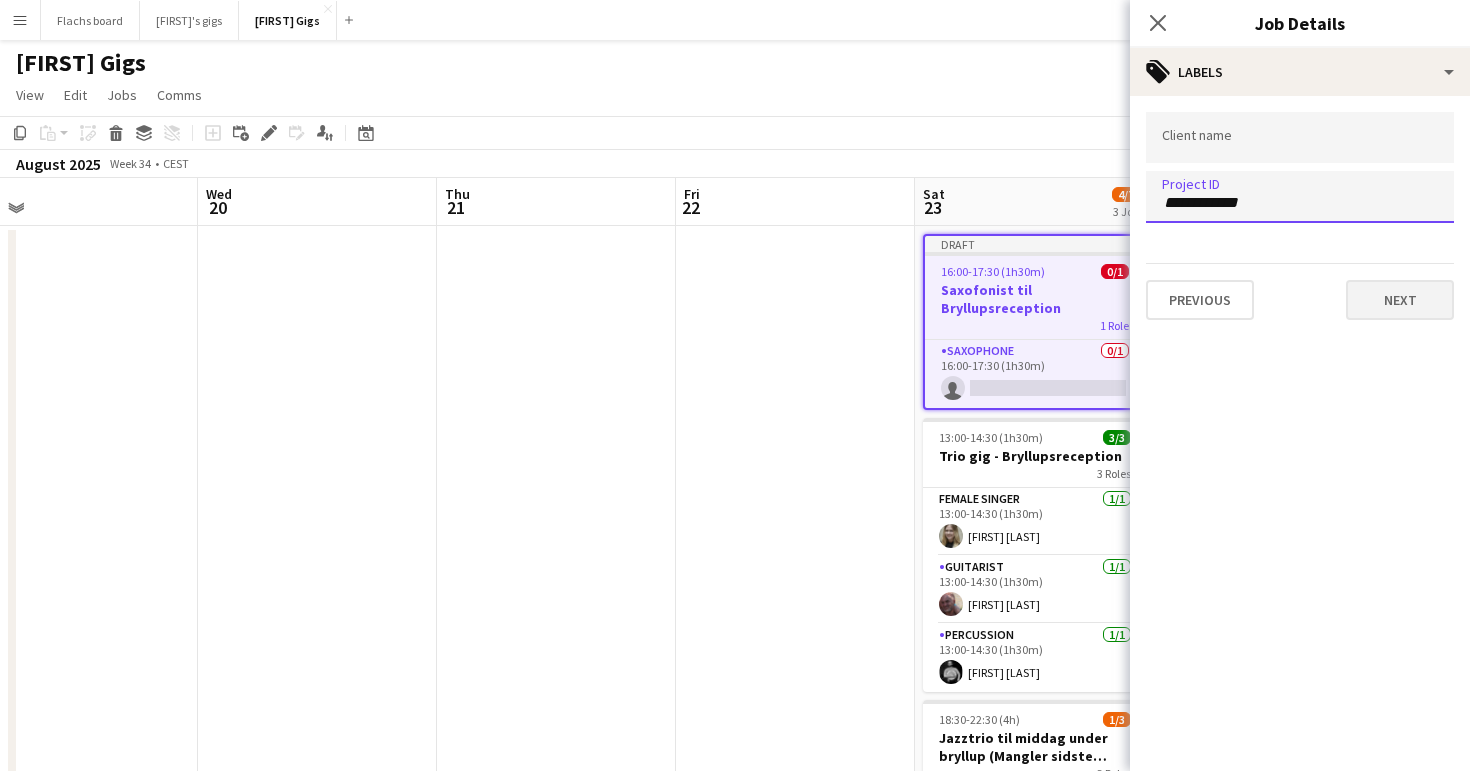 type on "**********" 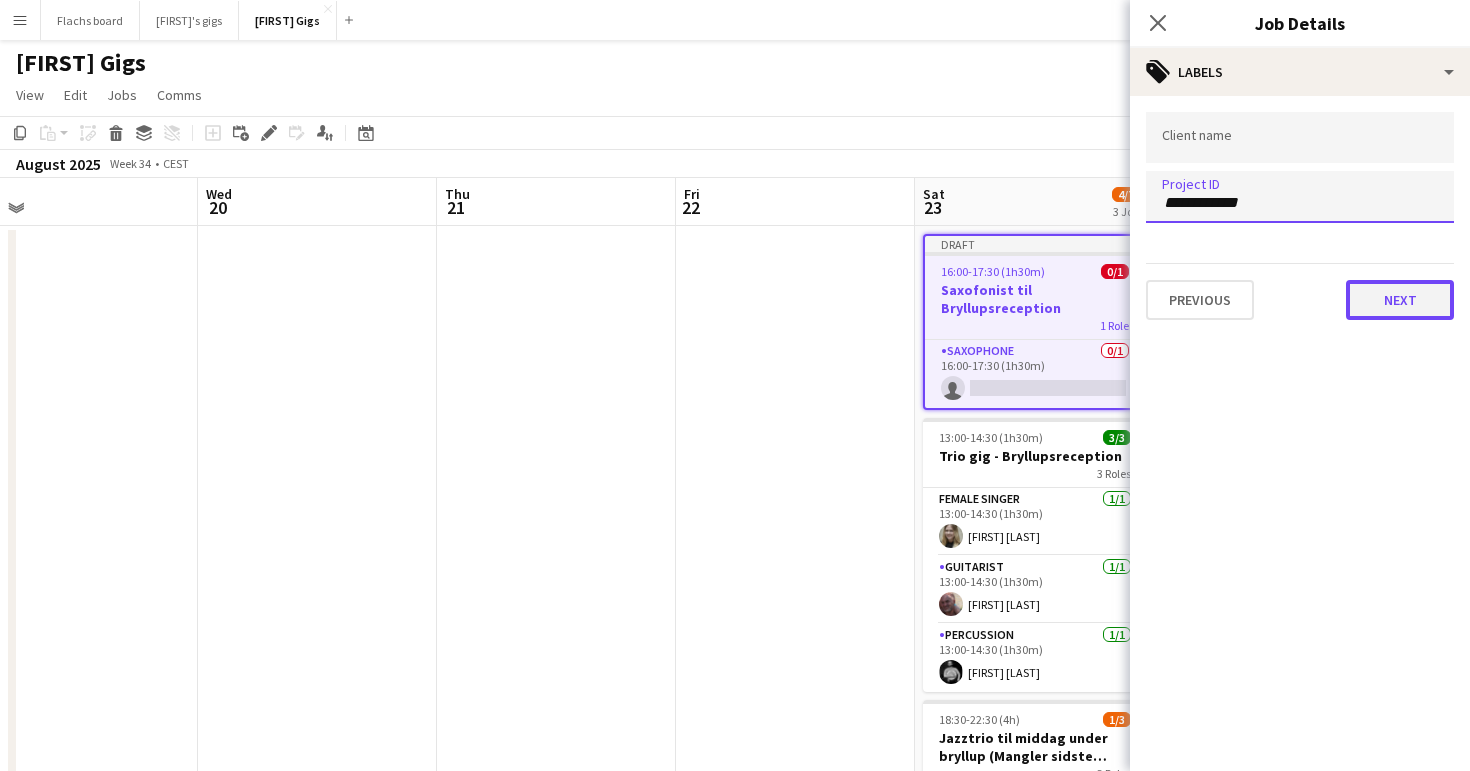 click on "Next" at bounding box center [1400, 300] 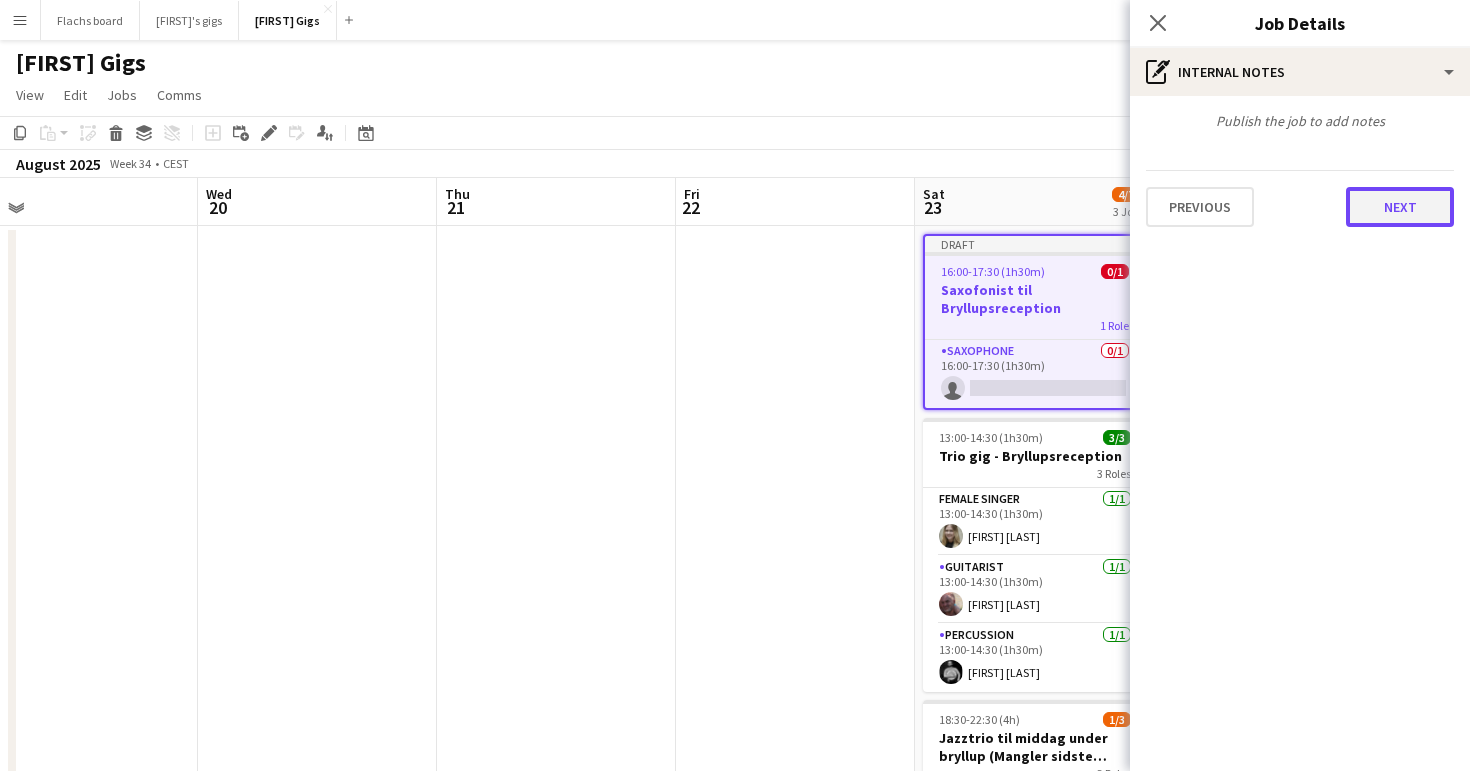 click on "Next" at bounding box center [1400, 207] 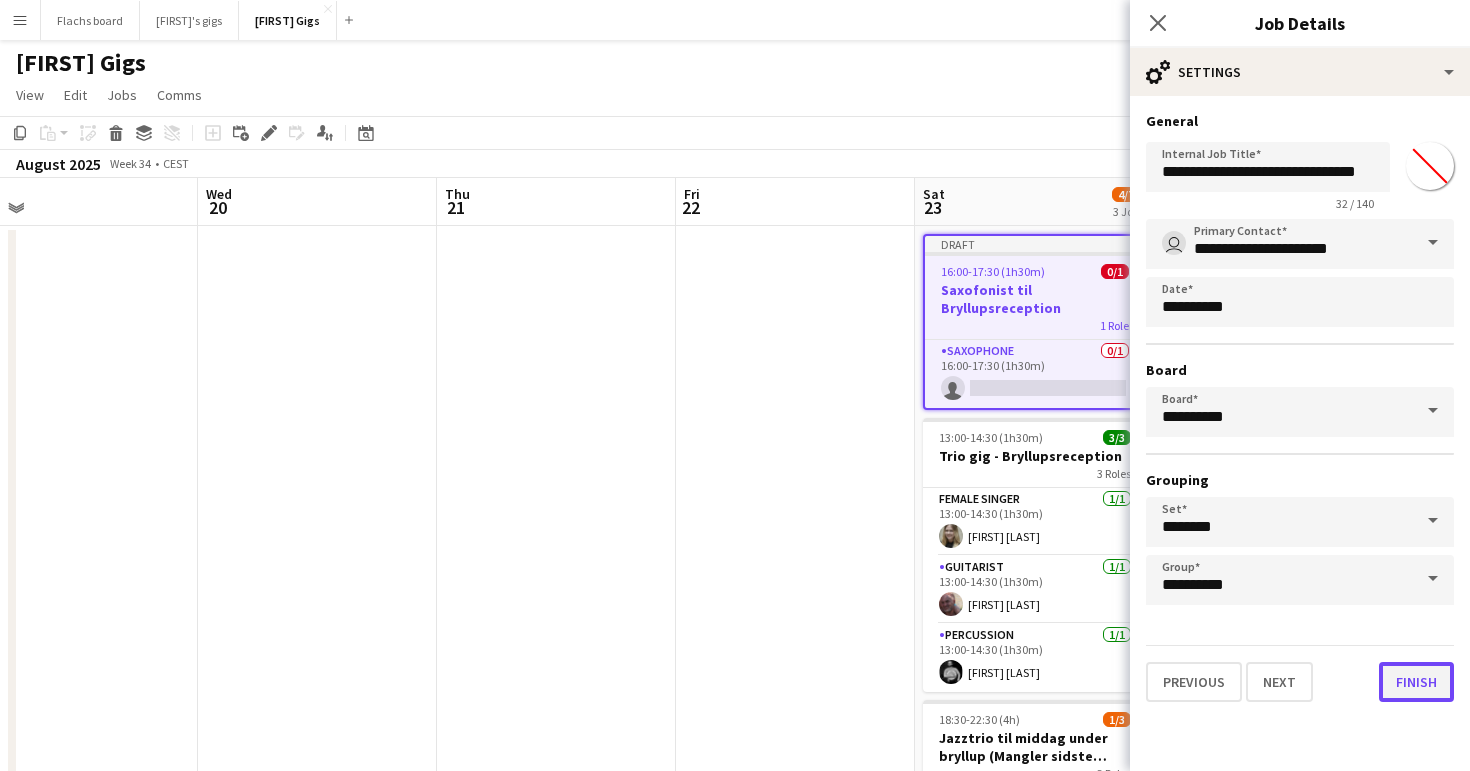 click on "Finish" at bounding box center (1416, 682) 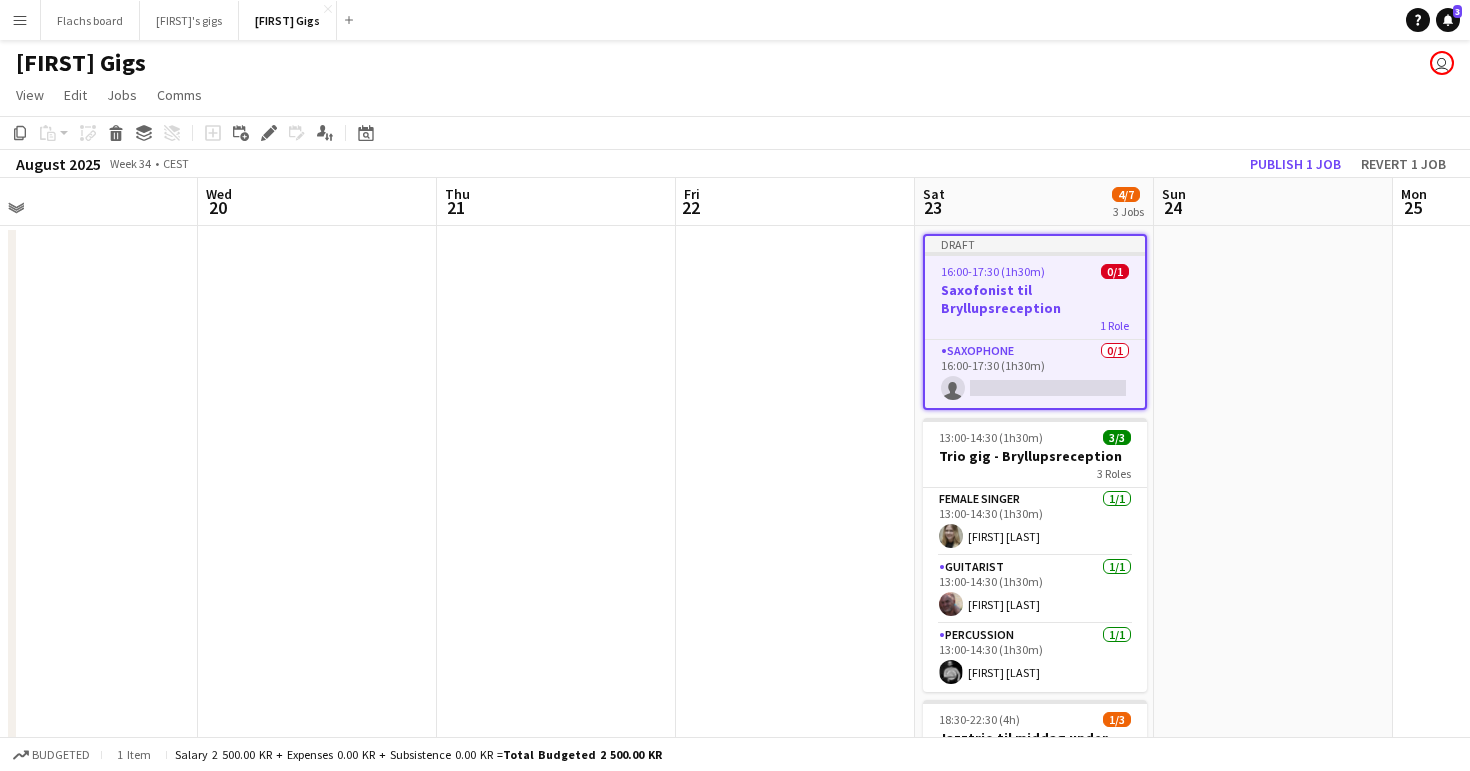 click at bounding box center (795, 1036) 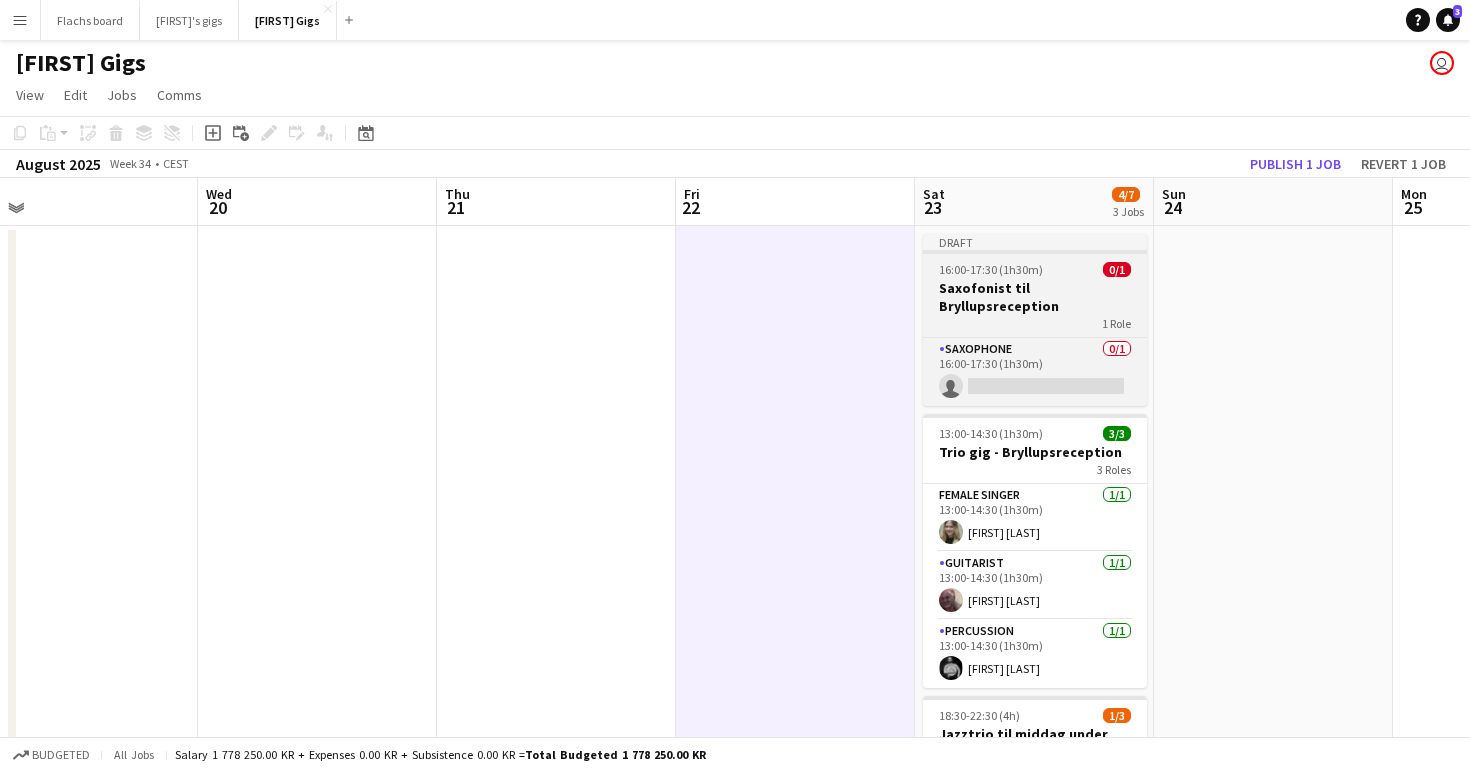 click on "16:00-17:30 (1h30m)" at bounding box center (991, 269) 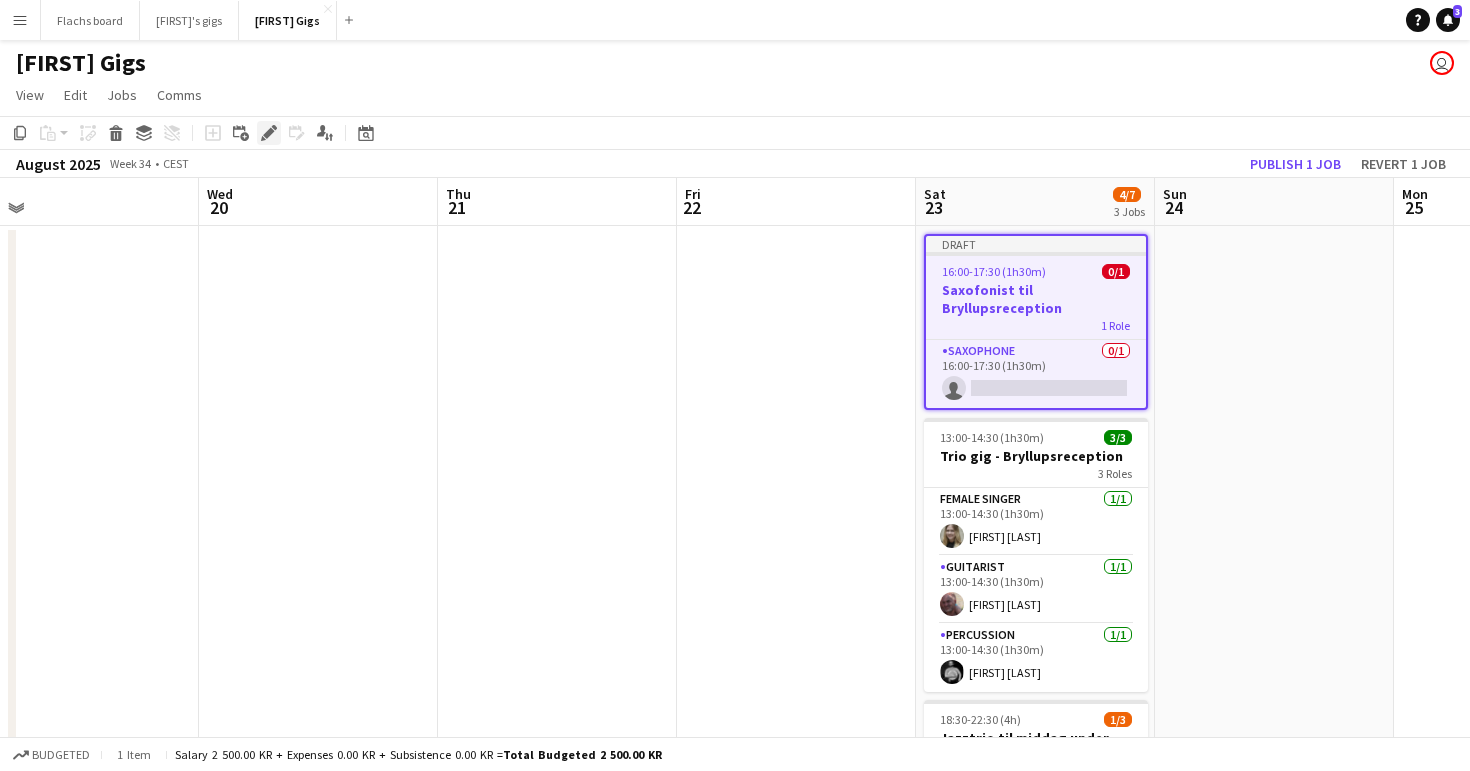 click on "Edit" 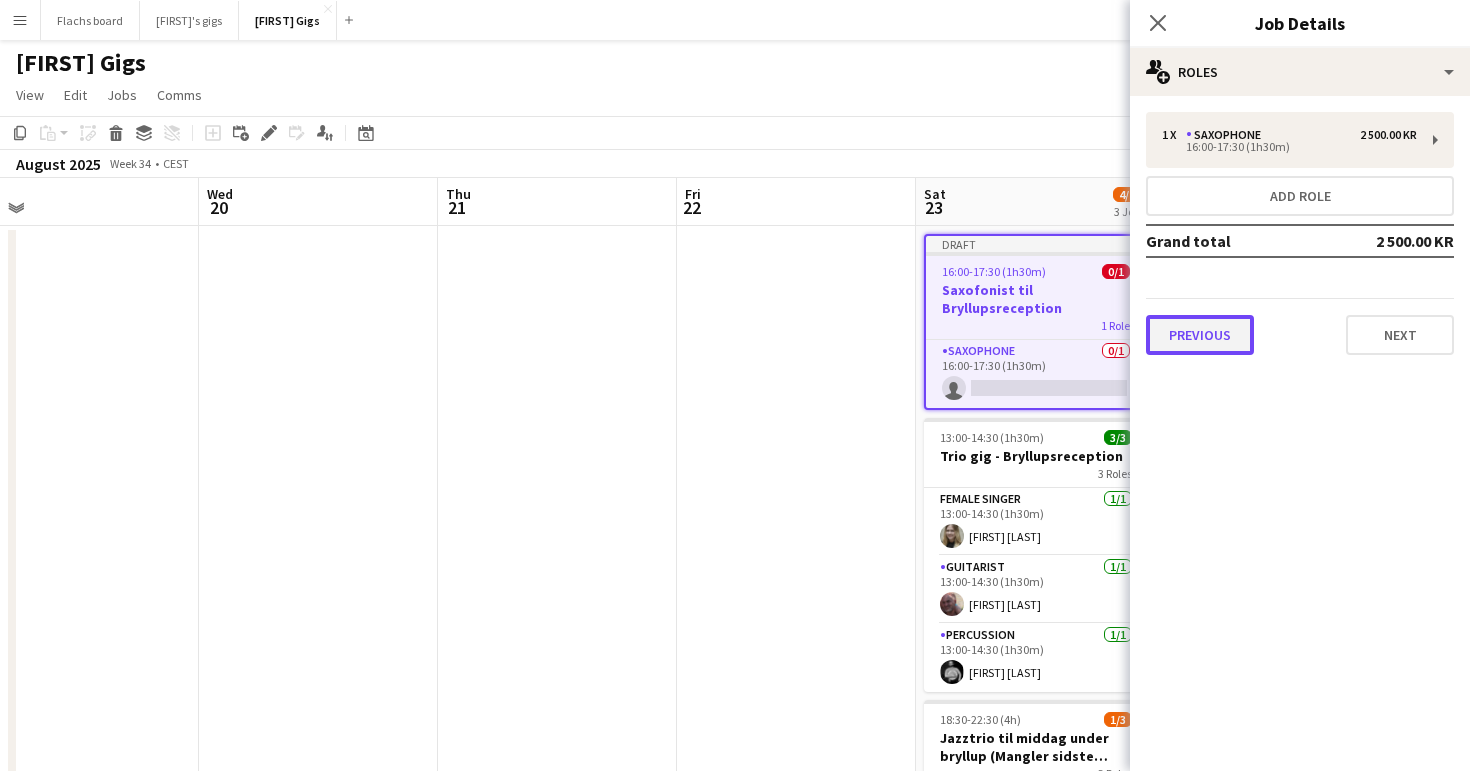 click on "Previous" at bounding box center (1200, 335) 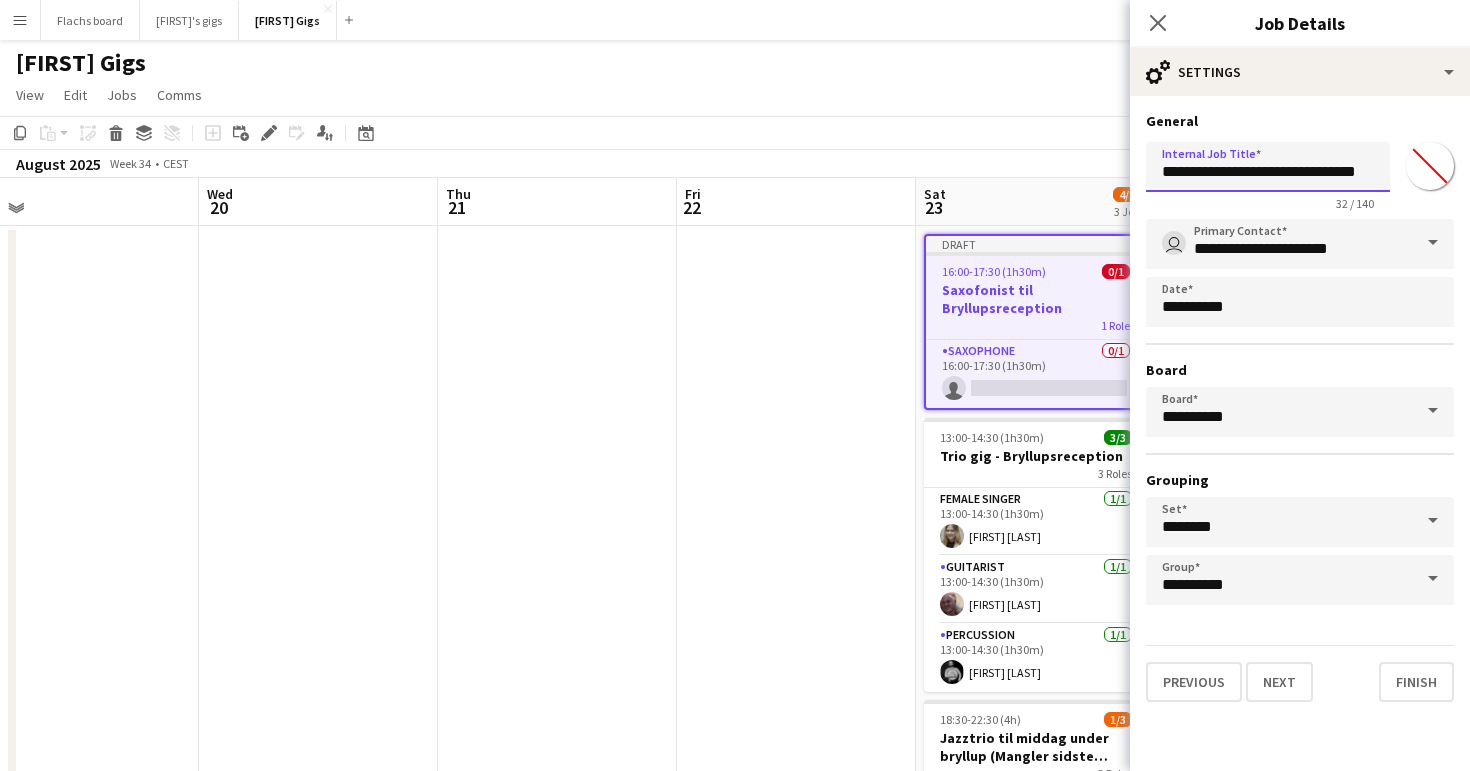 click on "**********" at bounding box center (1268, 167) 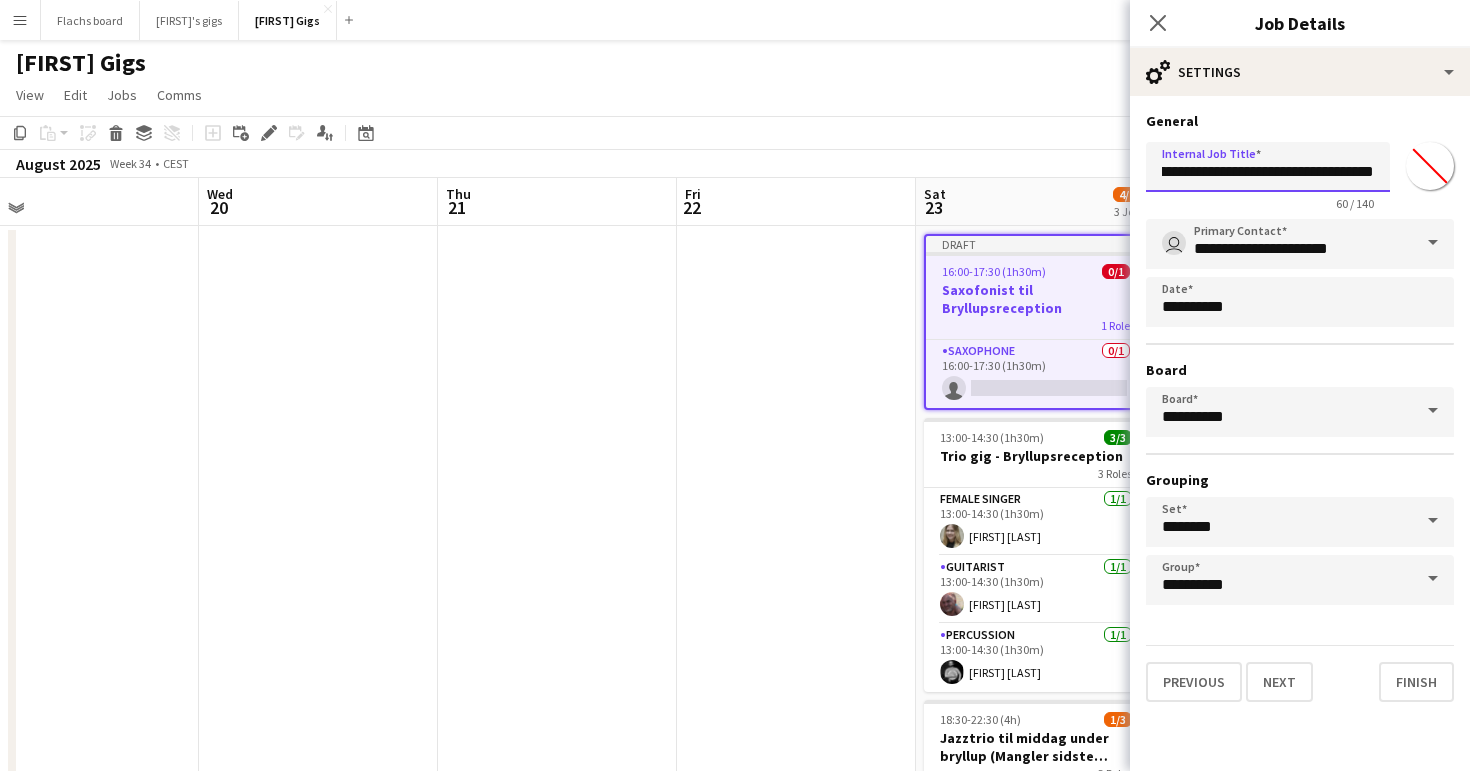 scroll, scrollTop: 0, scrollLeft: 187, axis: horizontal 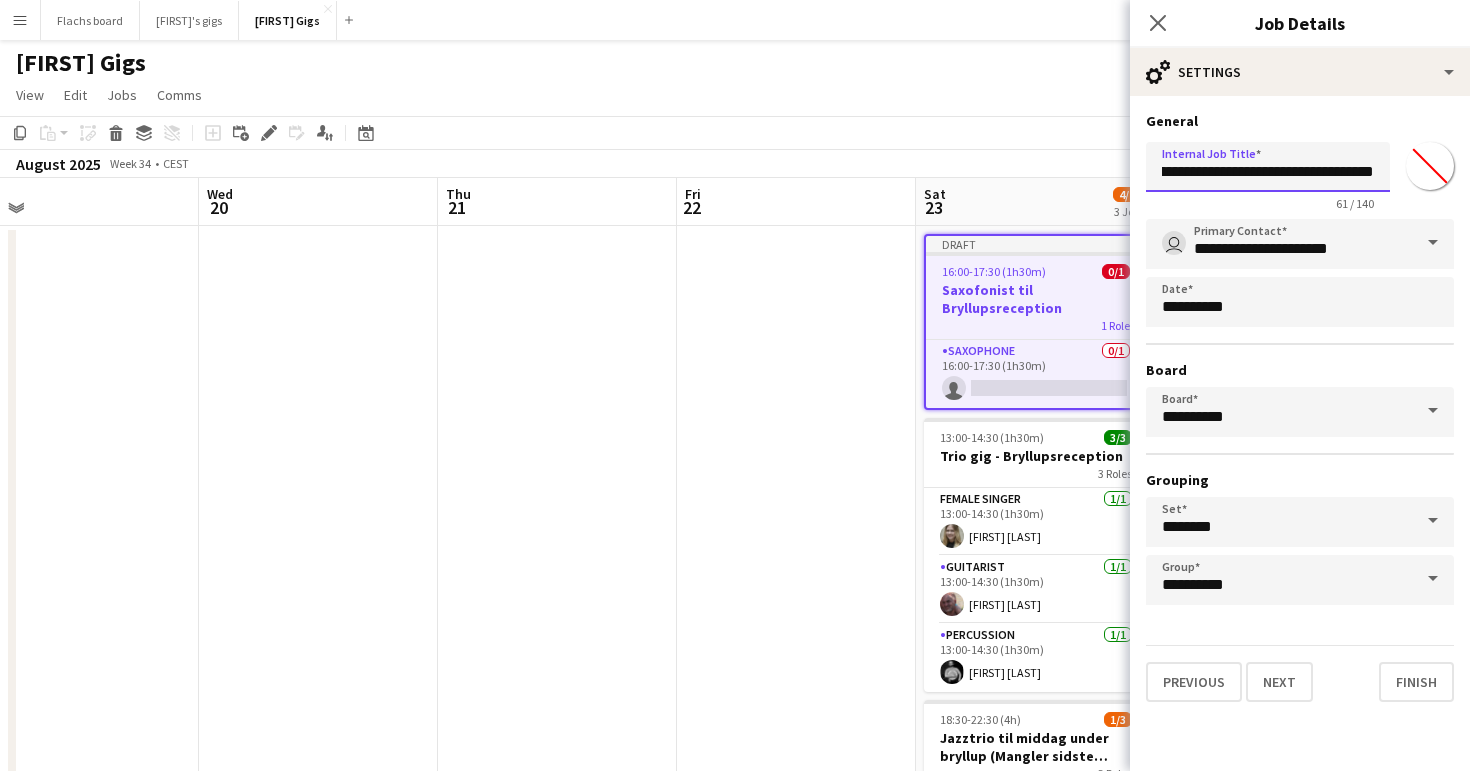 type on "**********" 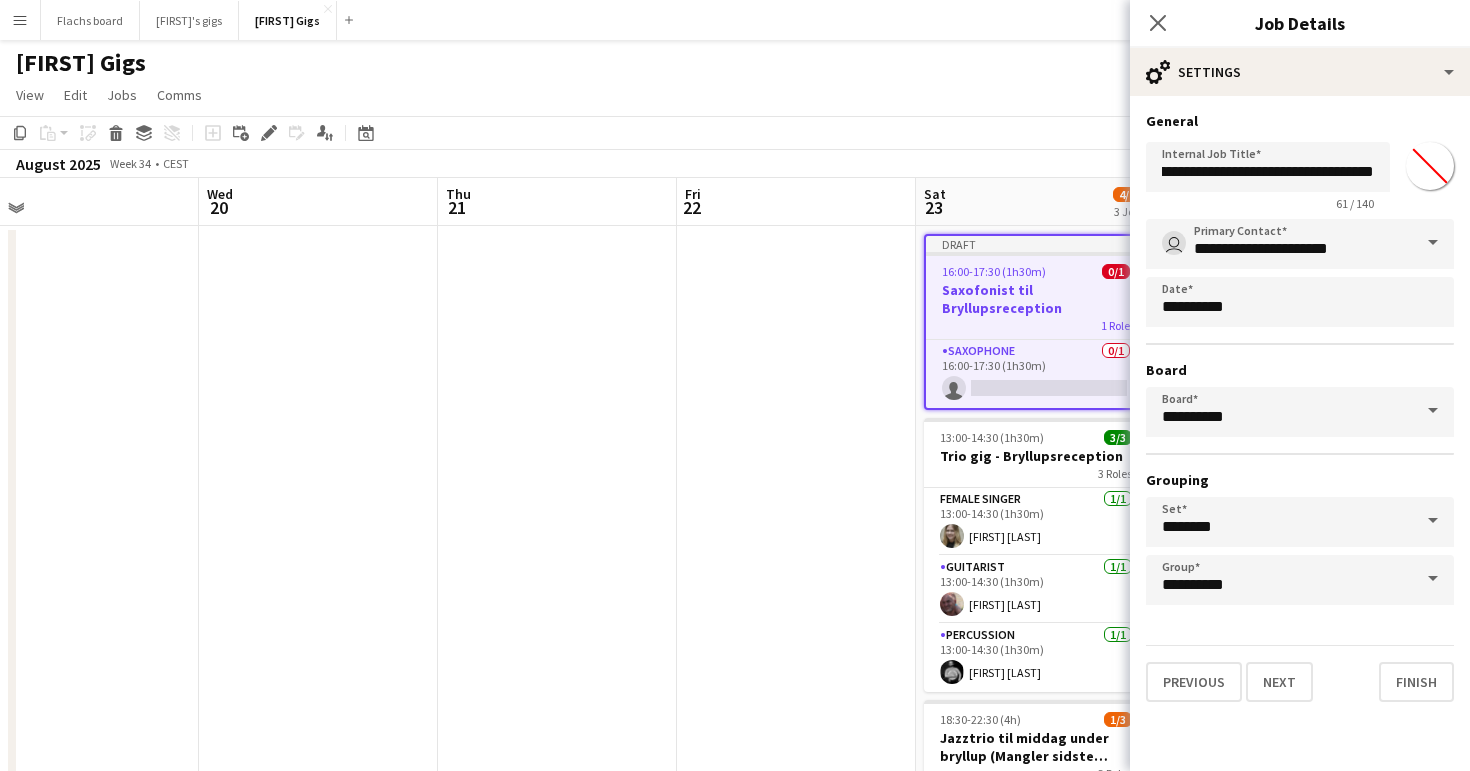 click at bounding box center (796, 1036) 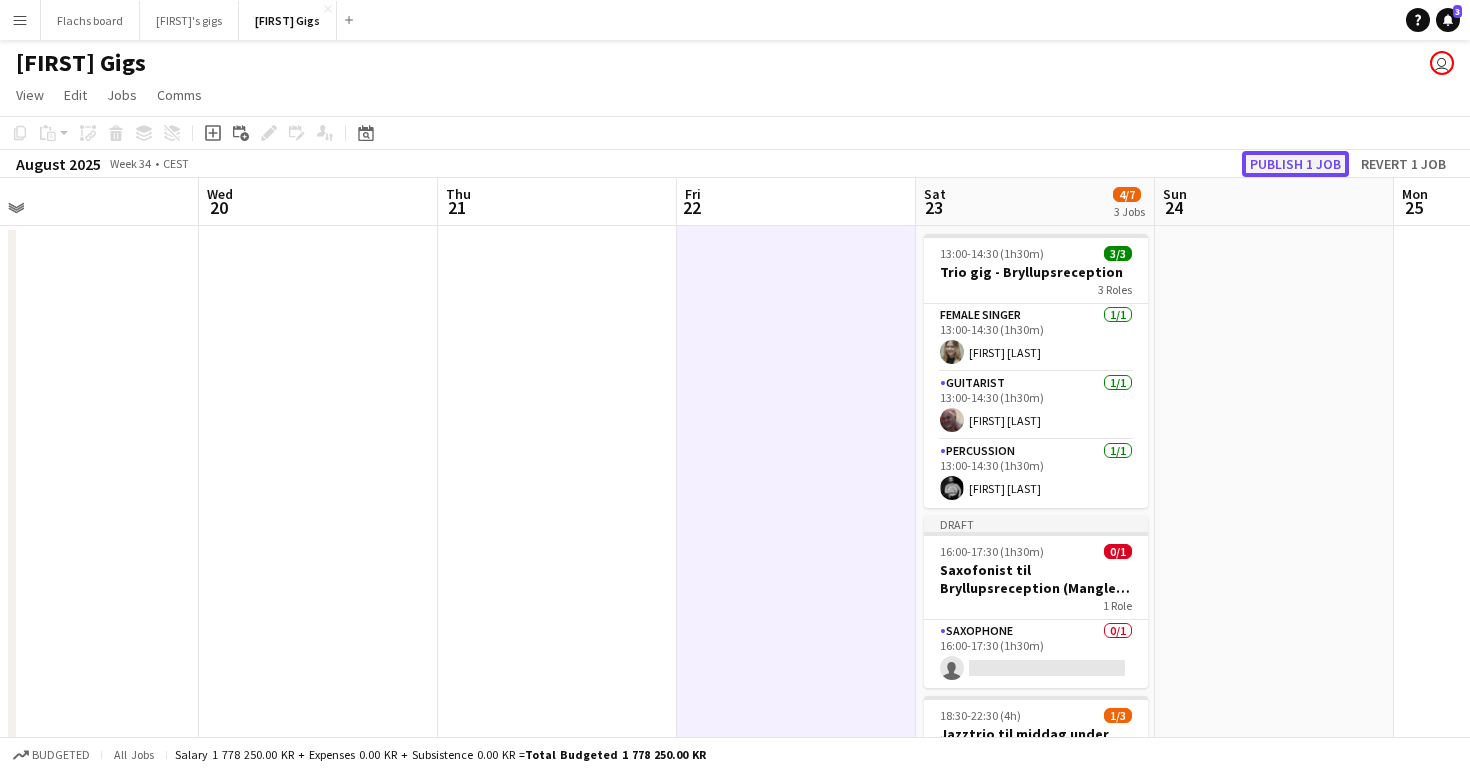 click on "Publish 1 job" 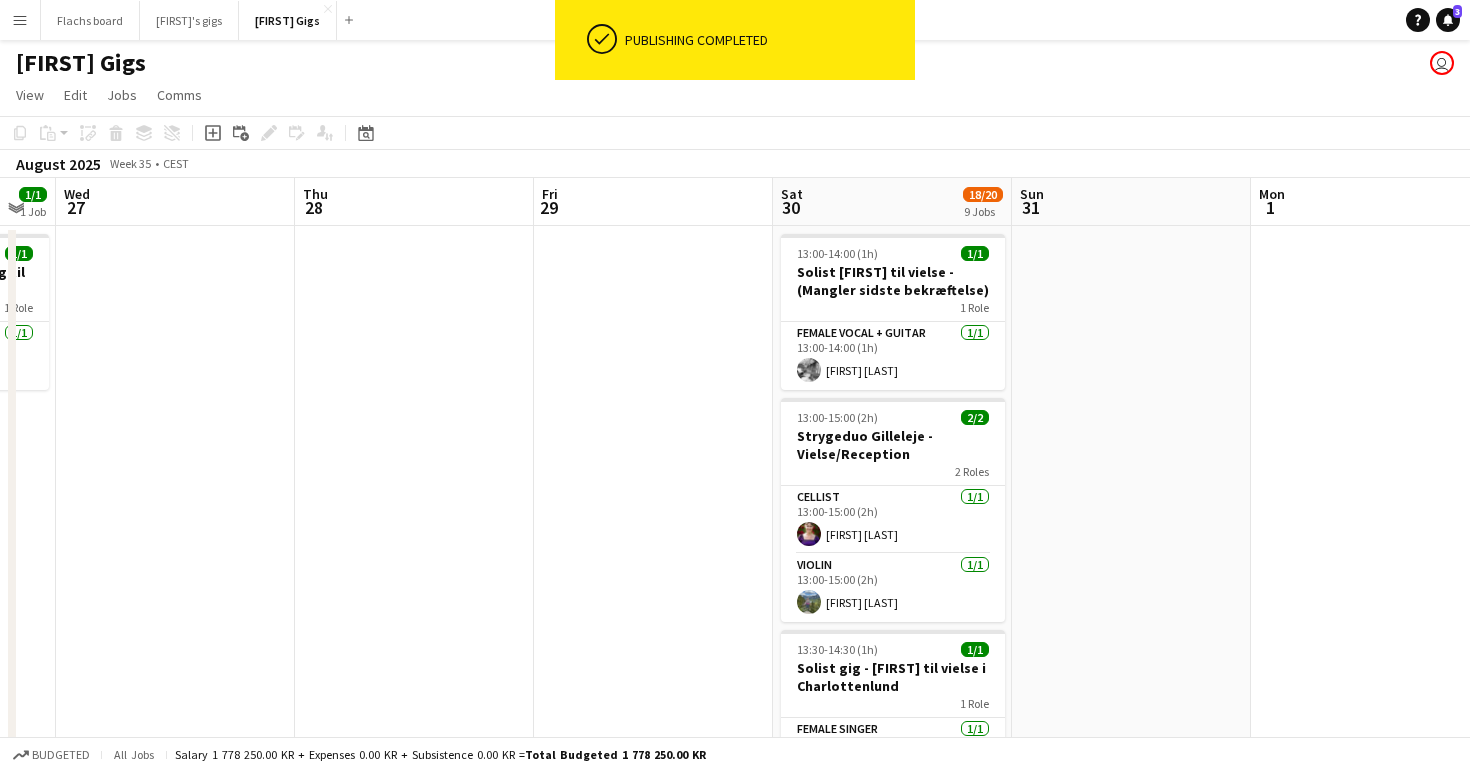 scroll, scrollTop: 0, scrollLeft: 569, axis: horizontal 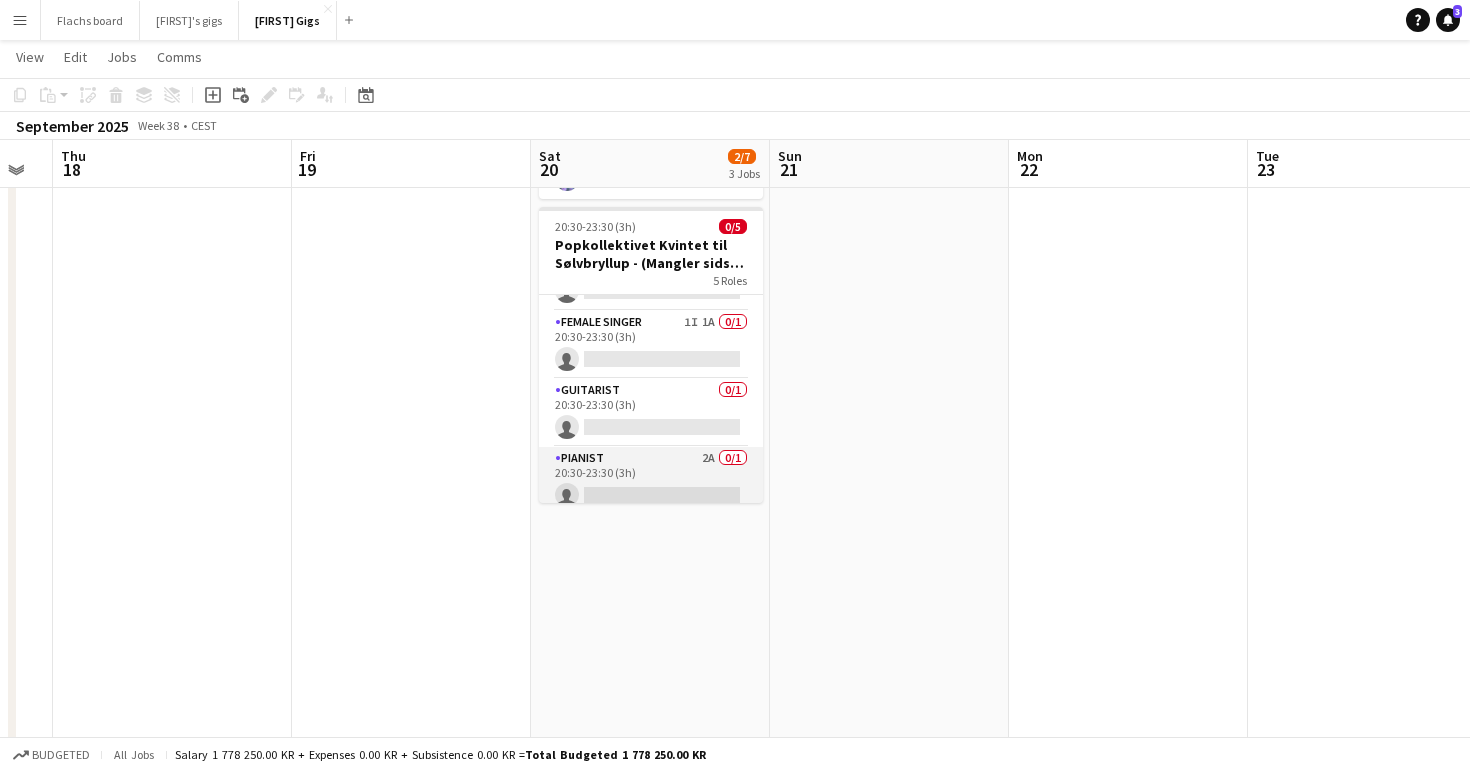 click on "Pianist 2A 0/1 20:30-23:30 (3h)
single-neutral-actions" at bounding box center (651, 481) 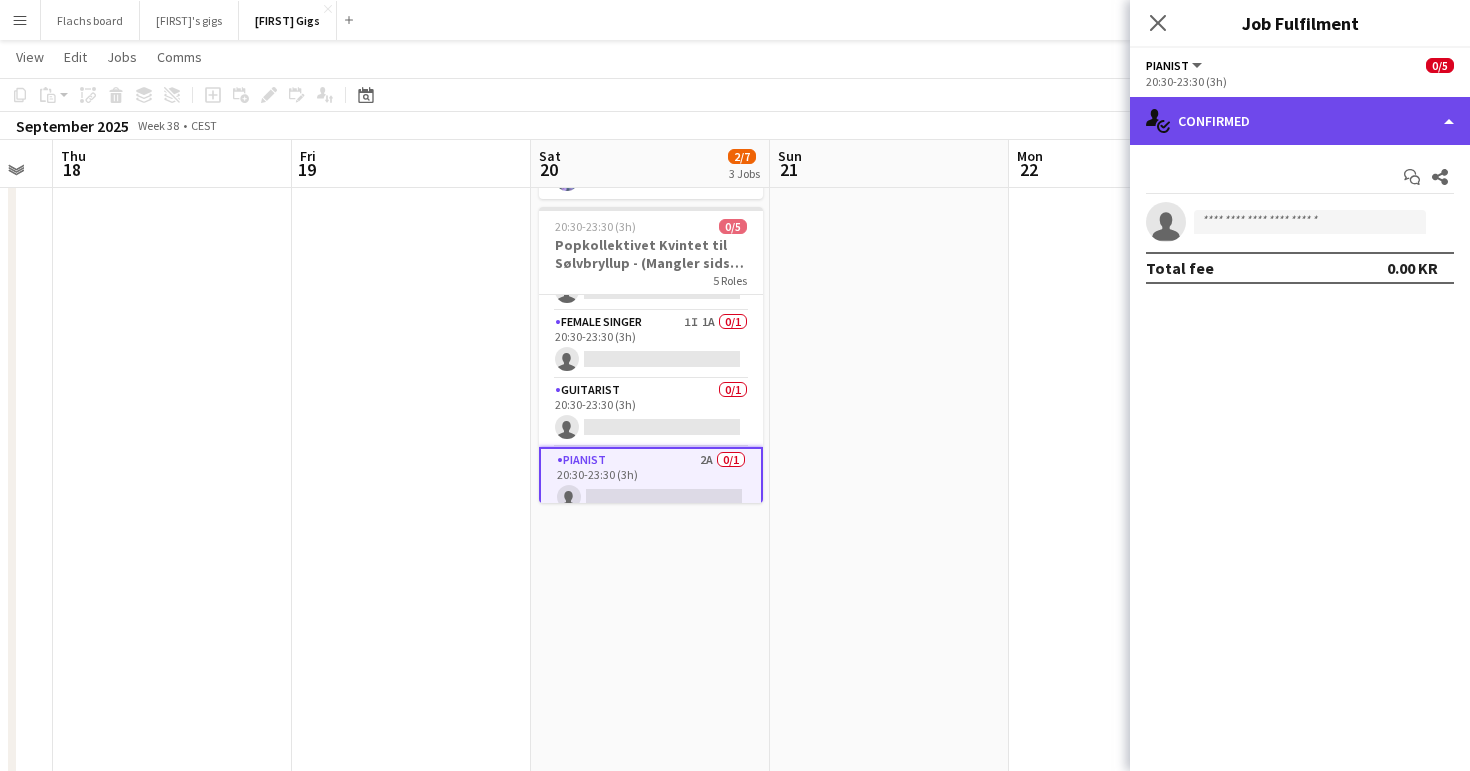 click on "single-neutral-actions-check-2
Confirmed" 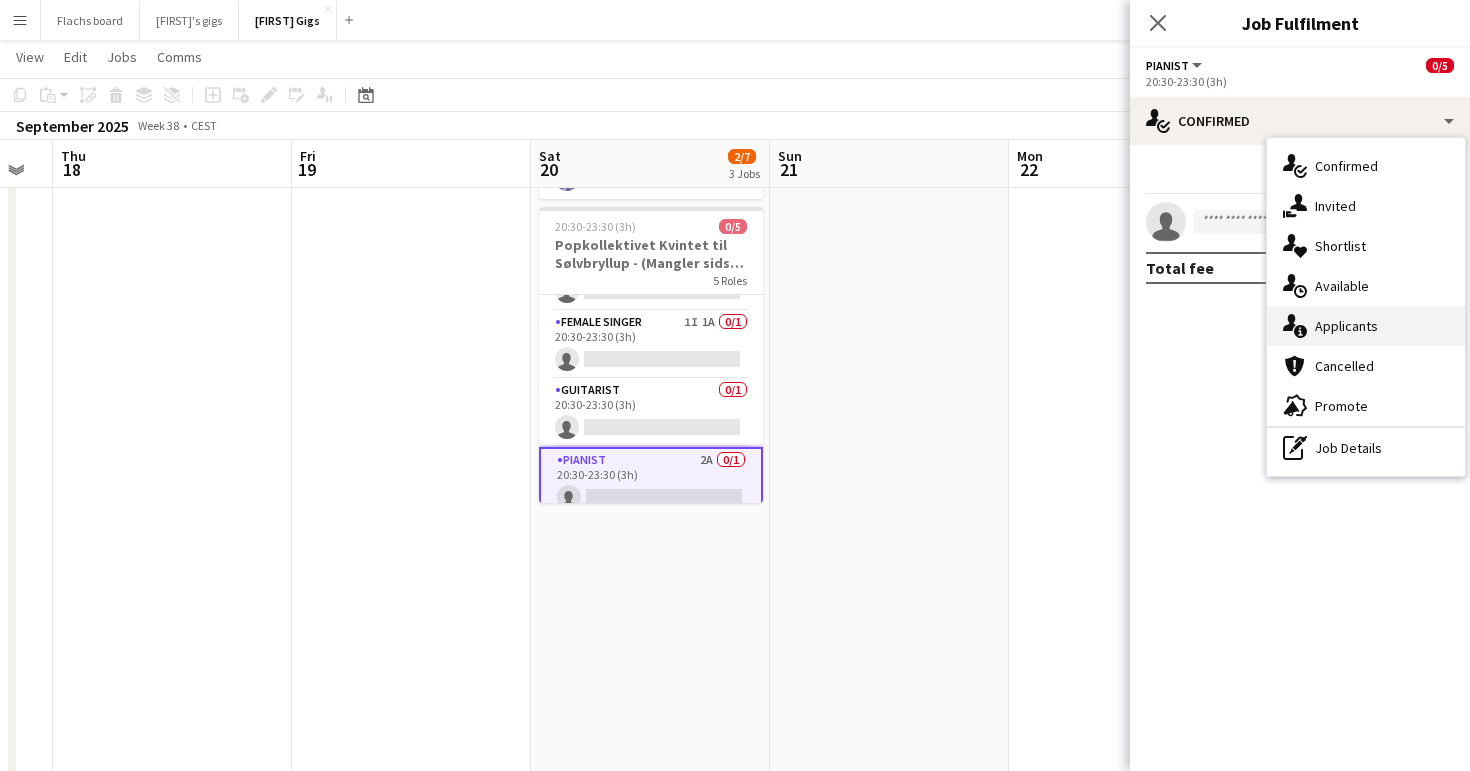 click on "single-neutral-actions-information
Applicants" at bounding box center [1366, 326] 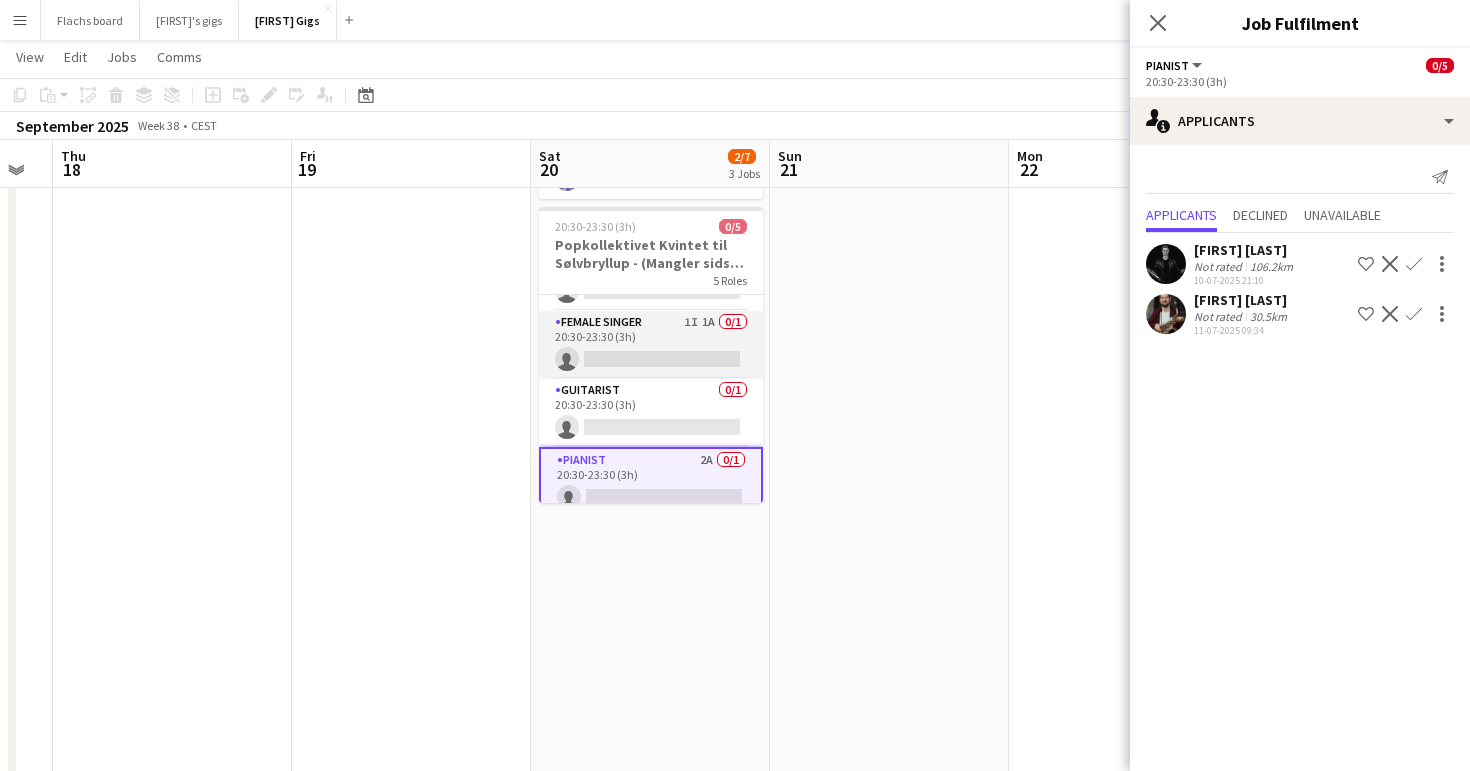 click on "Female Singer 1I 1A 0/1 20:30-23:30 (3h)
single-neutral-actions" at bounding box center [651, 345] 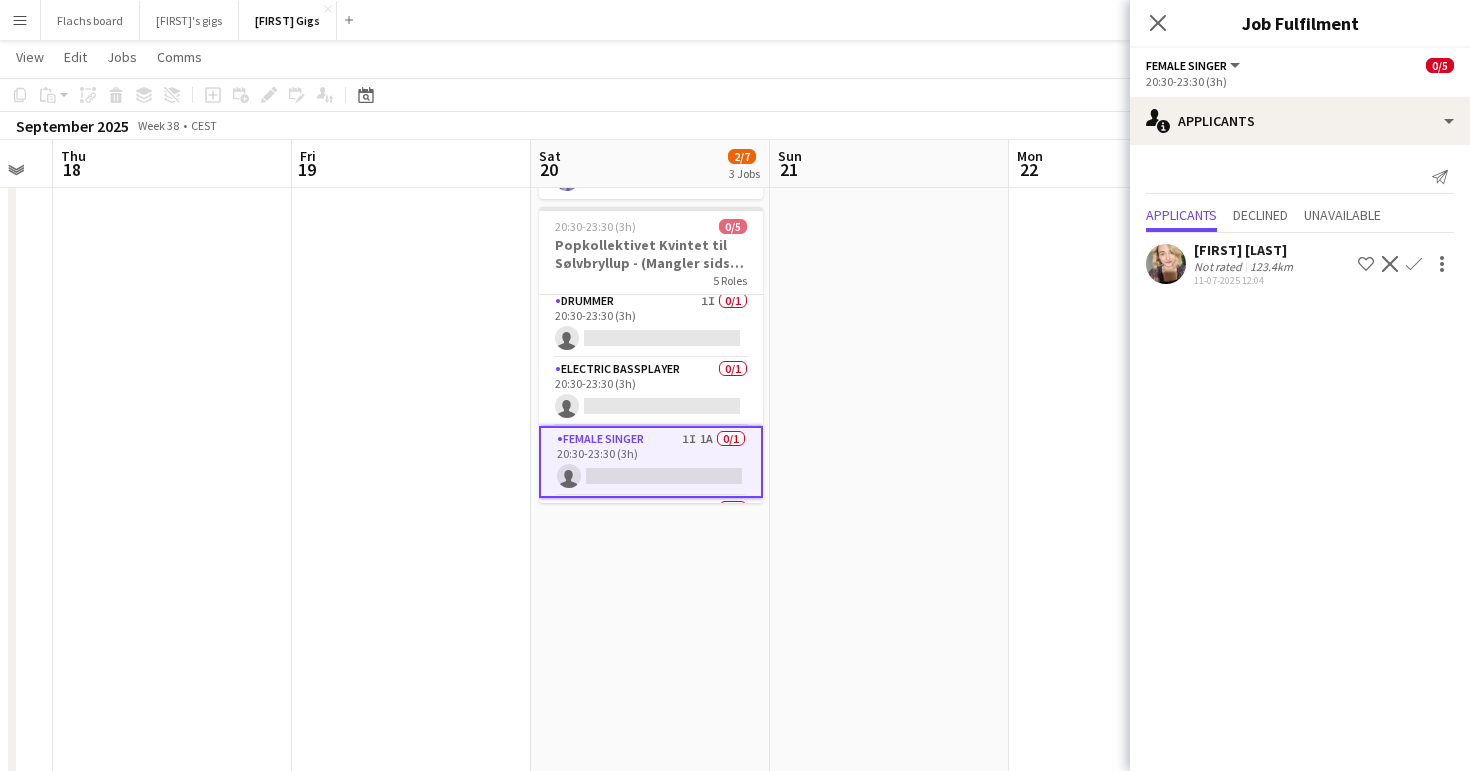 scroll, scrollTop: 0, scrollLeft: 0, axis: both 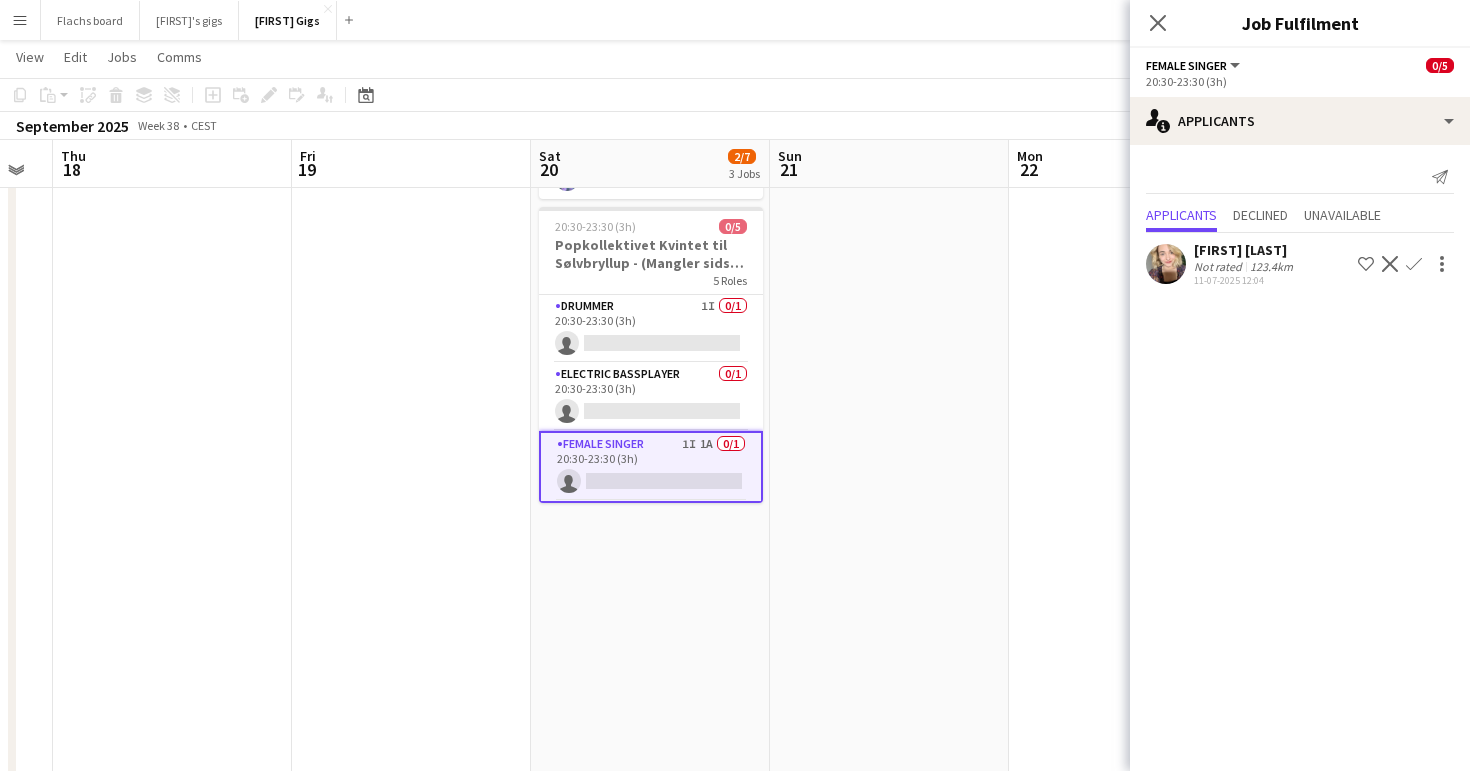 click at bounding box center [411, 995] 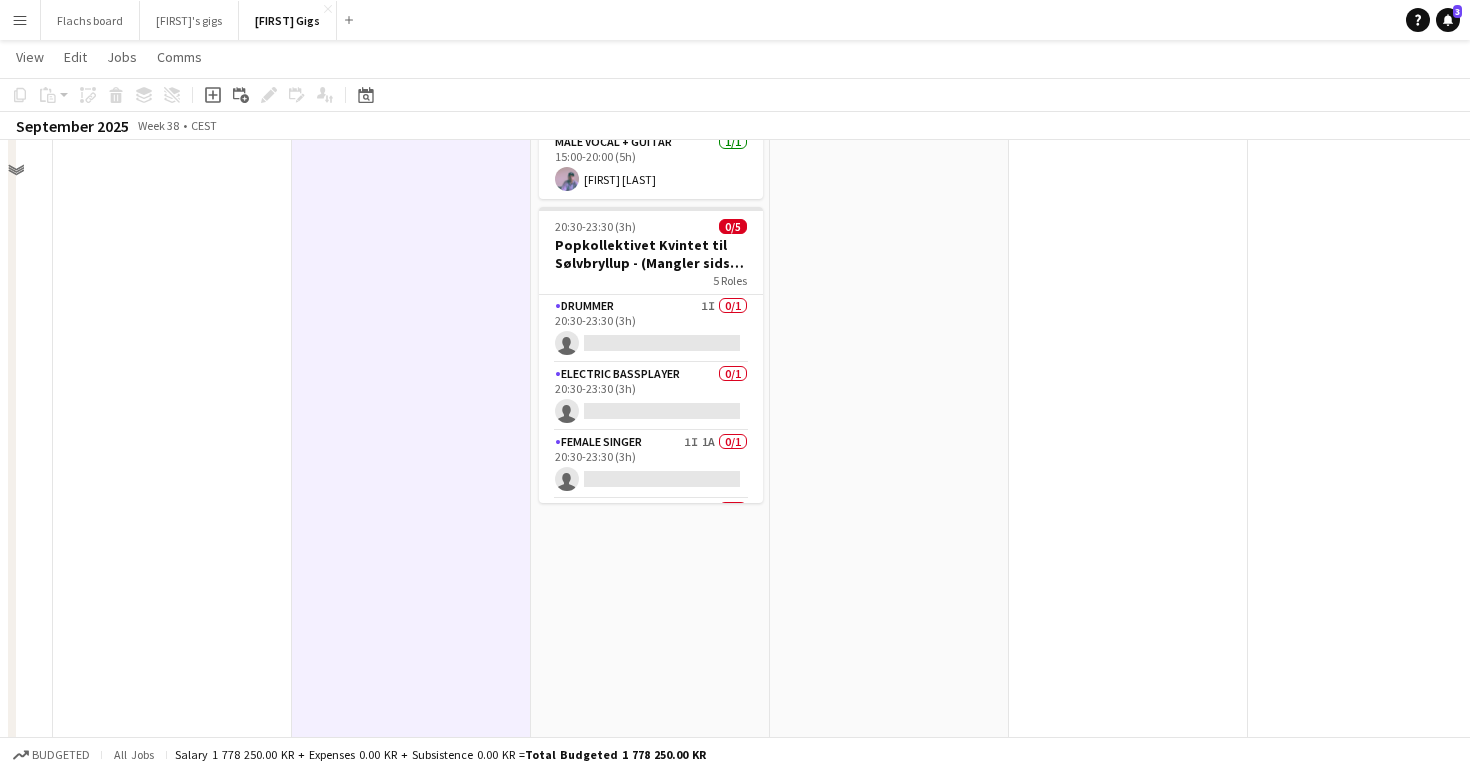 scroll, scrollTop: 0, scrollLeft: 0, axis: both 